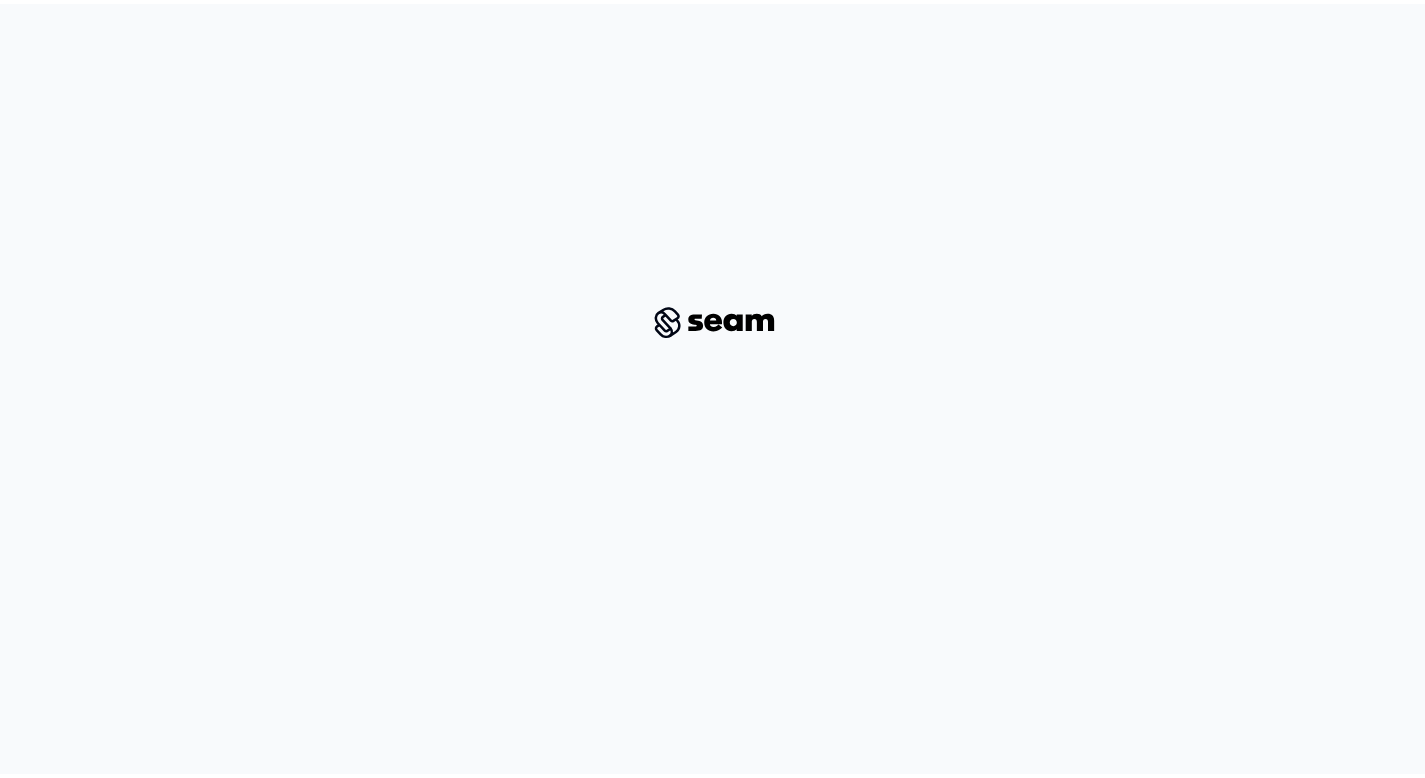 scroll, scrollTop: 0, scrollLeft: 0, axis: both 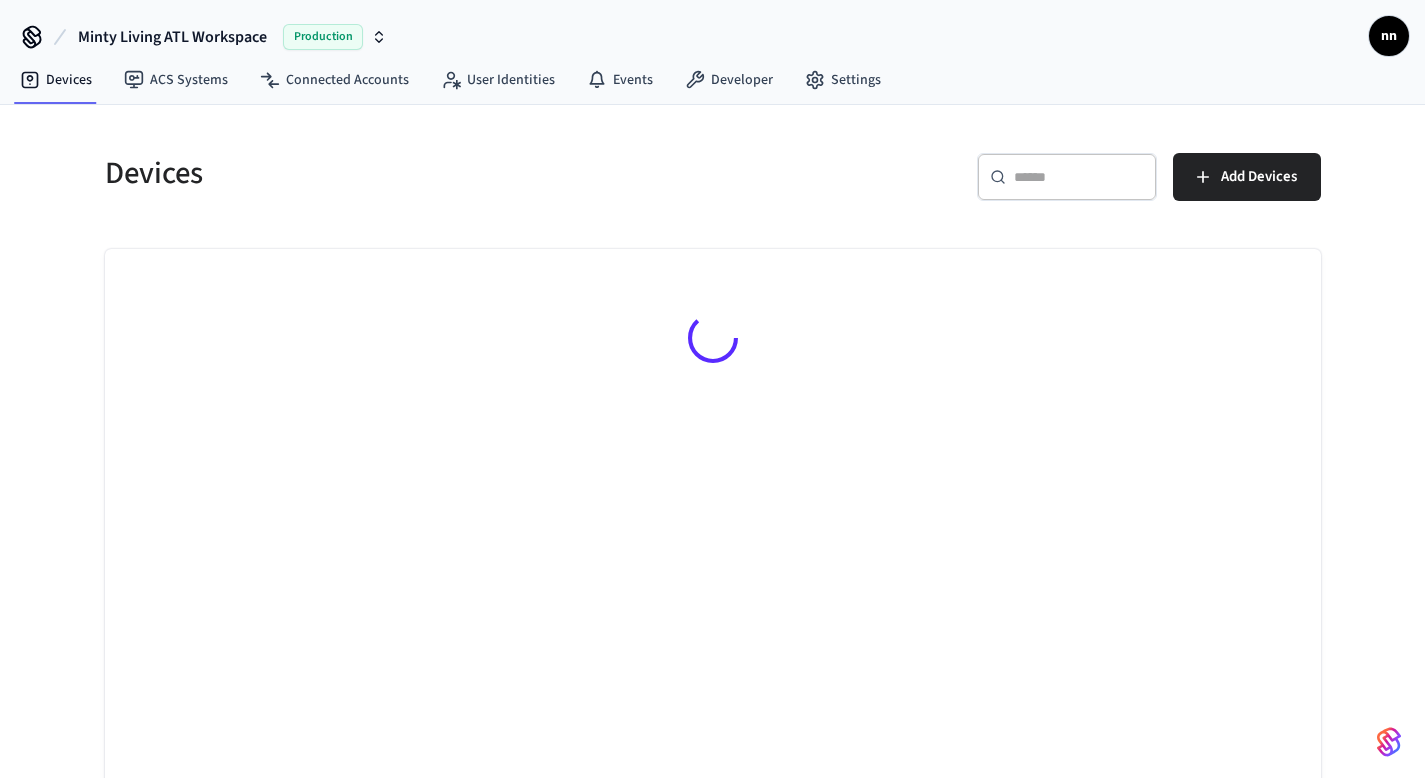 click on "​ ​" at bounding box center (1067, 177) 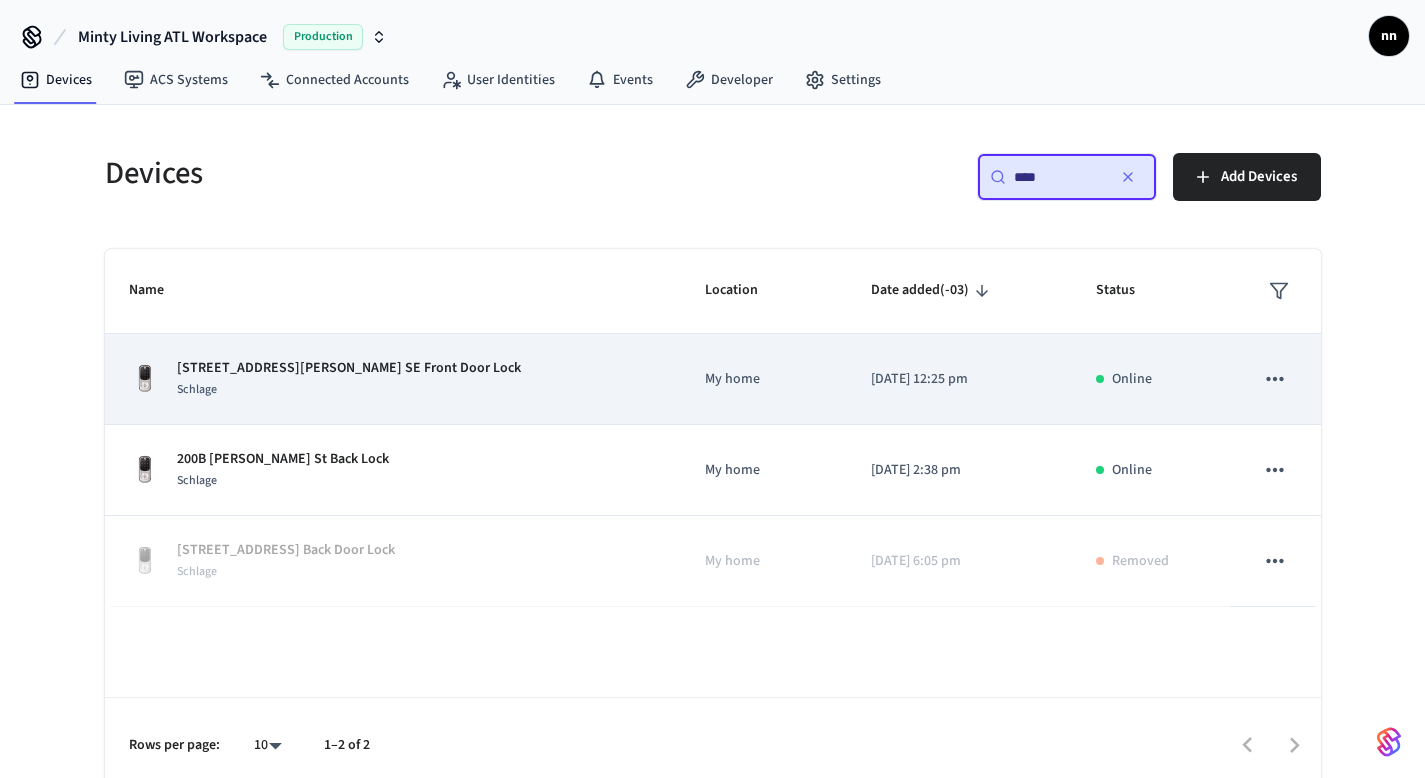 type on "****" 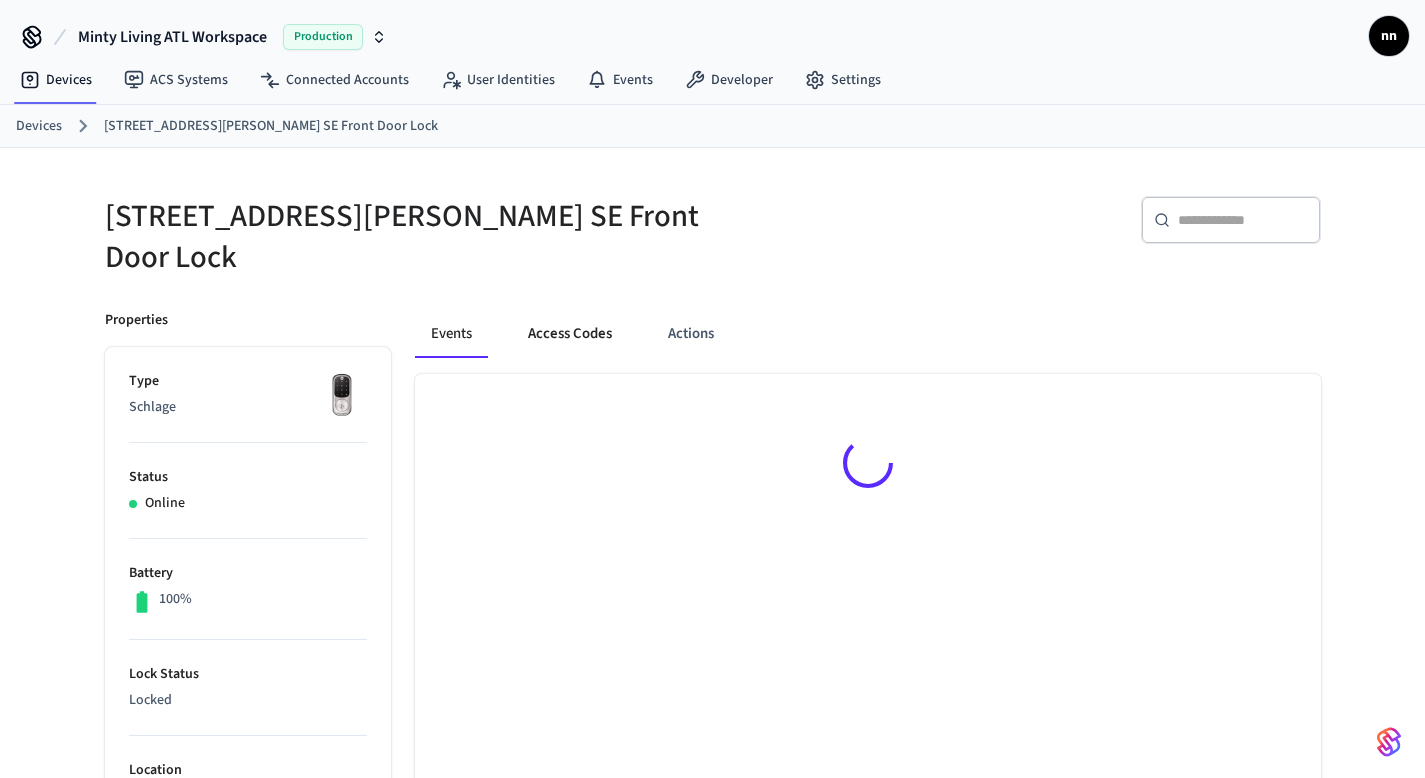 click on "Access Codes" at bounding box center (570, 334) 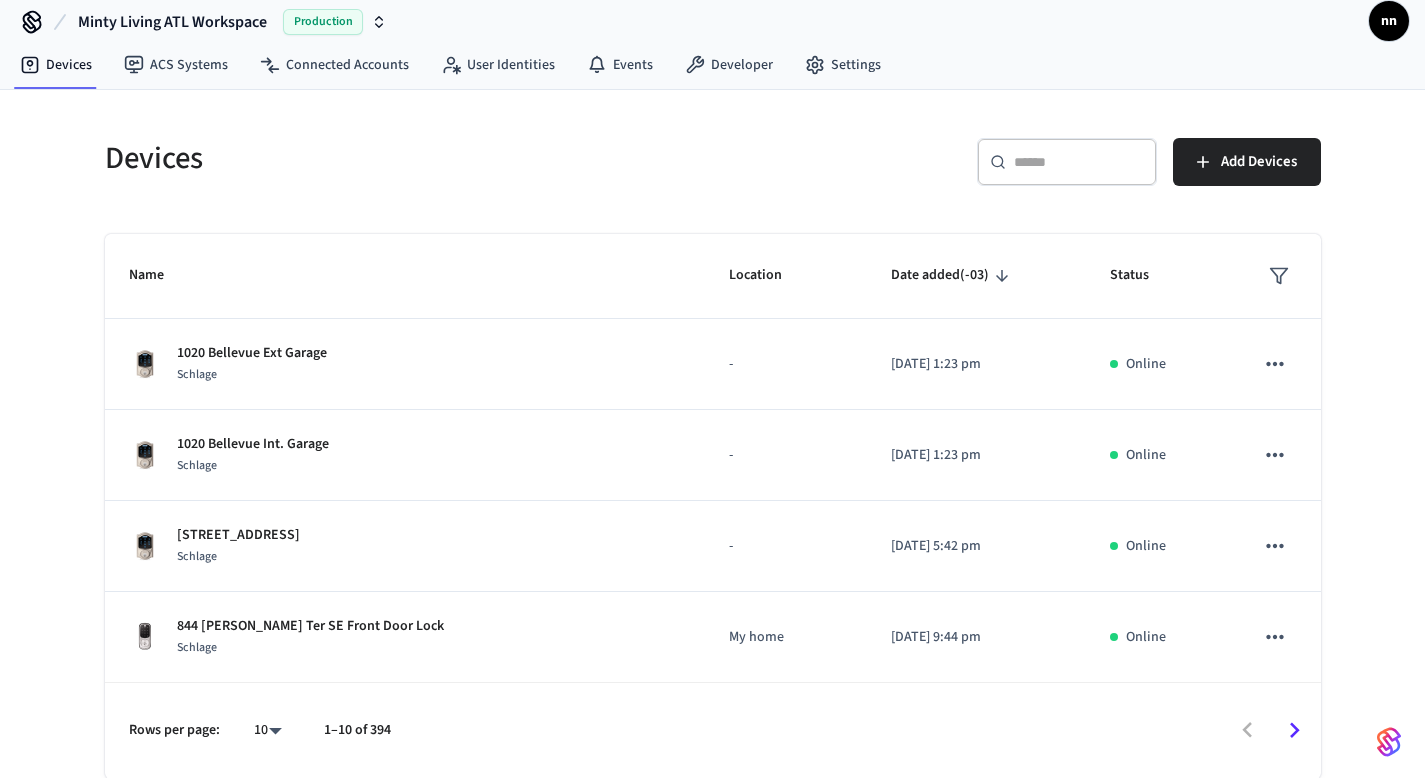 scroll, scrollTop: 0, scrollLeft: 0, axis: both 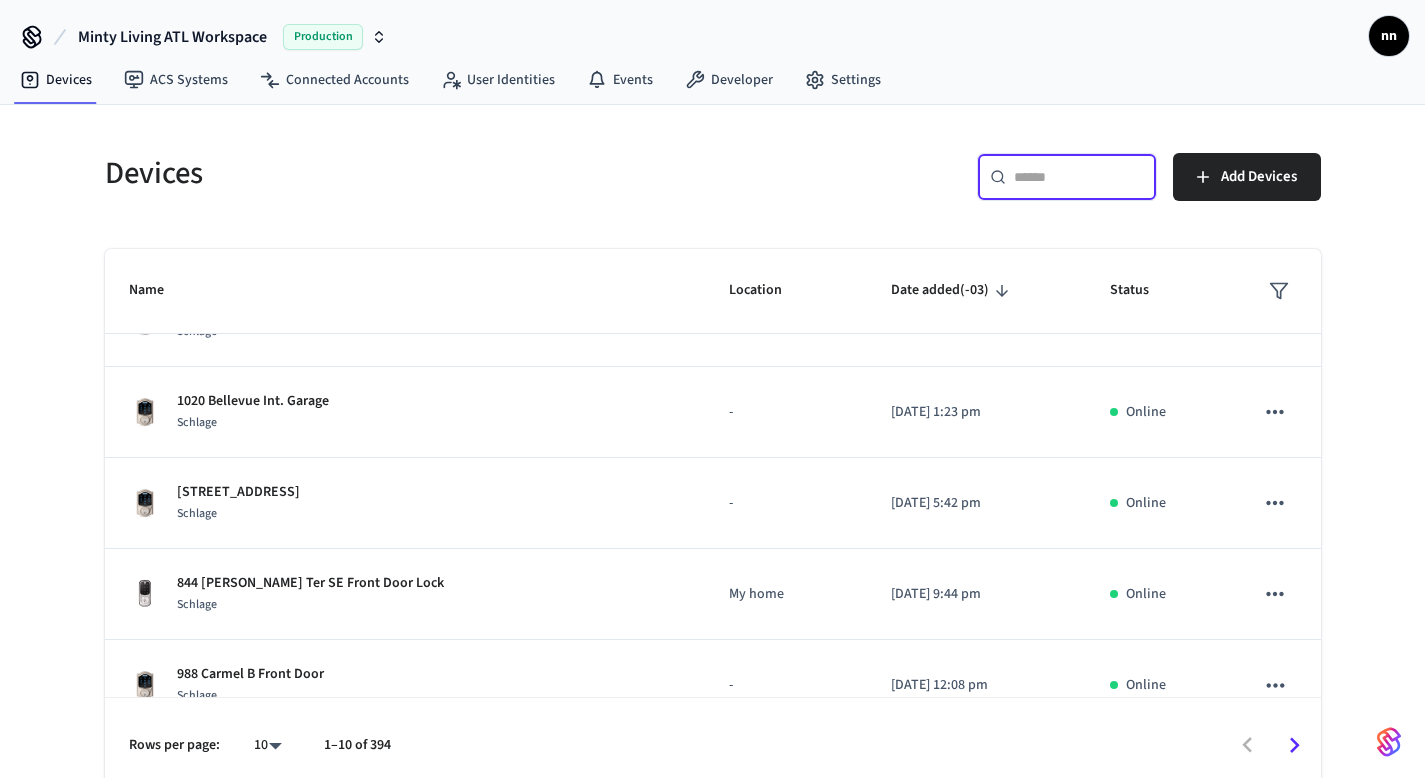 click at bounding box center (1079, 177) 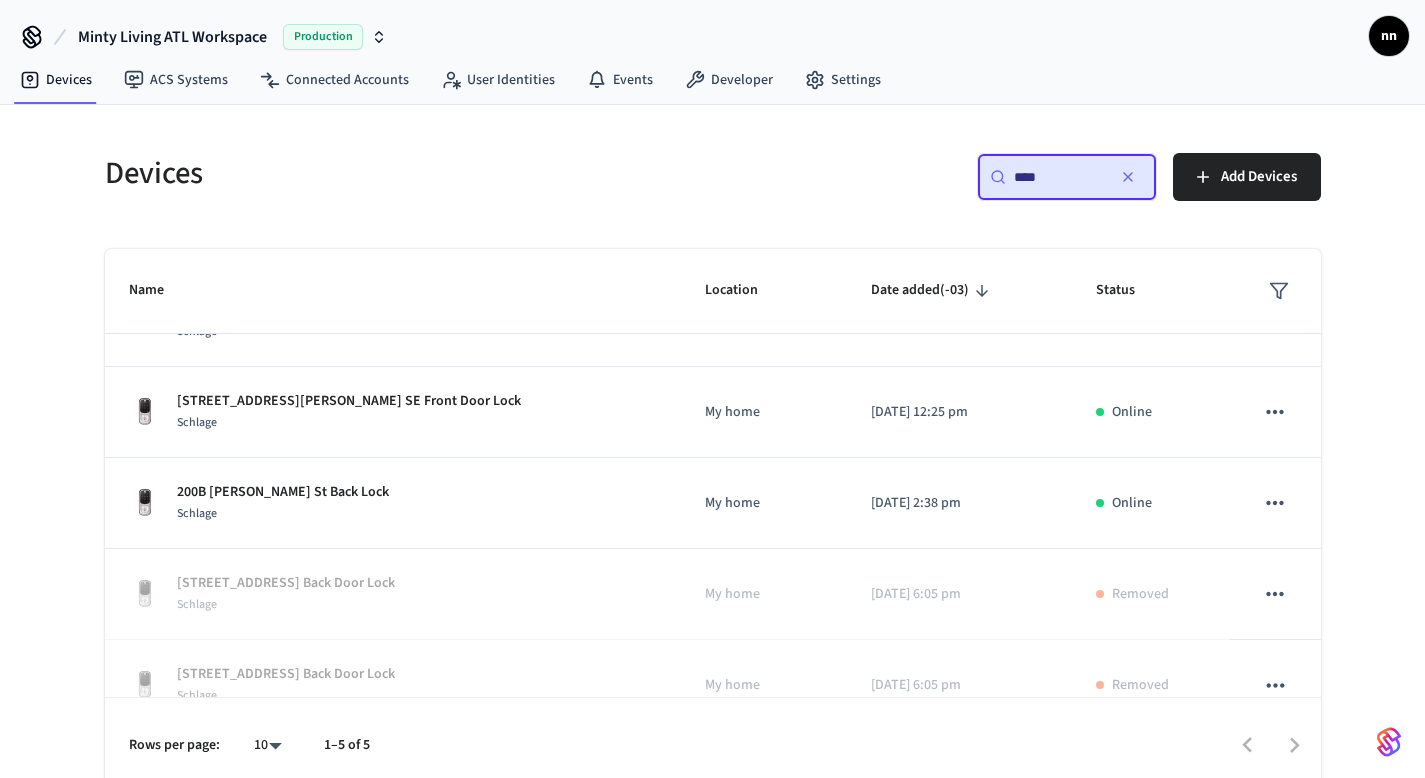 scroll, scrollTop: 0, scrollLeft: 0, axis: both 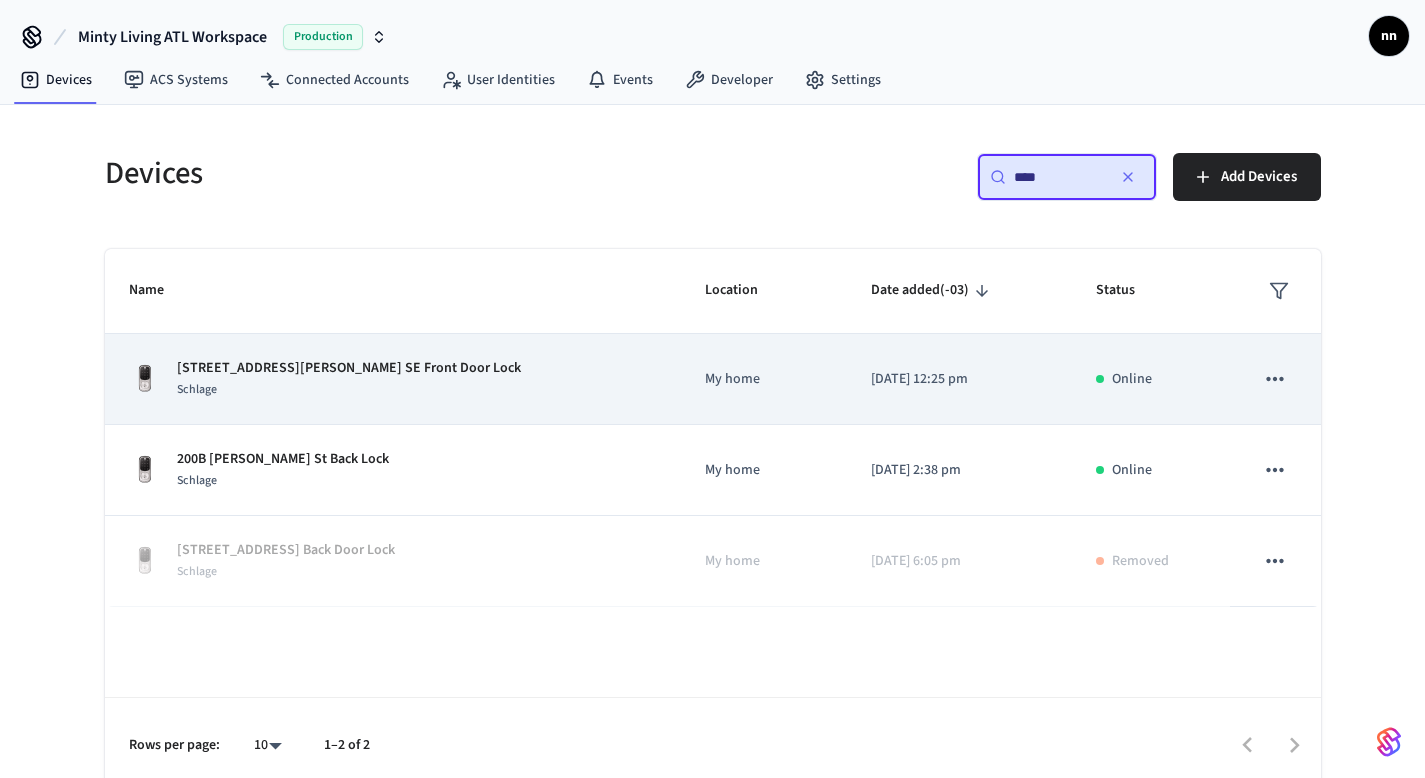 type on "****" 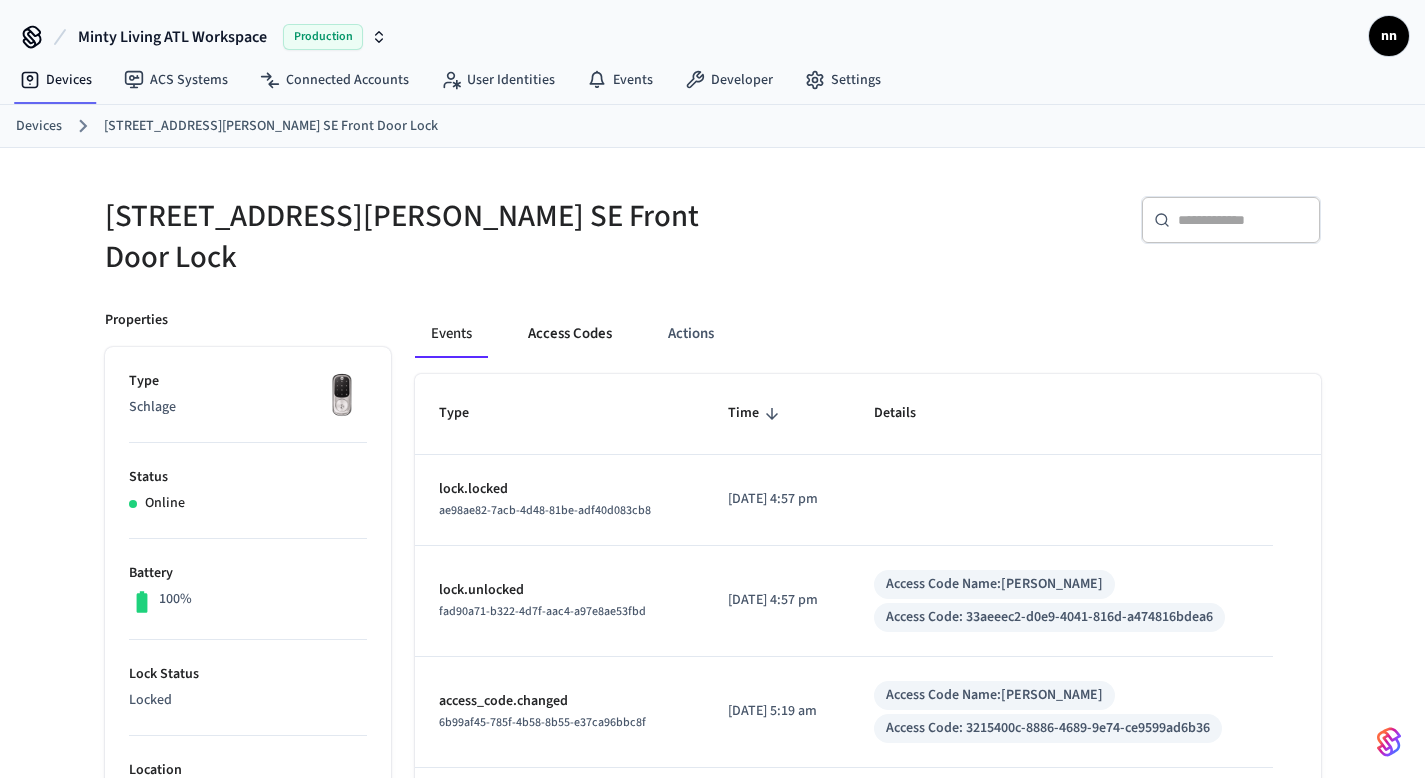 click on "Access Codes" at bounding box center [570, 334] 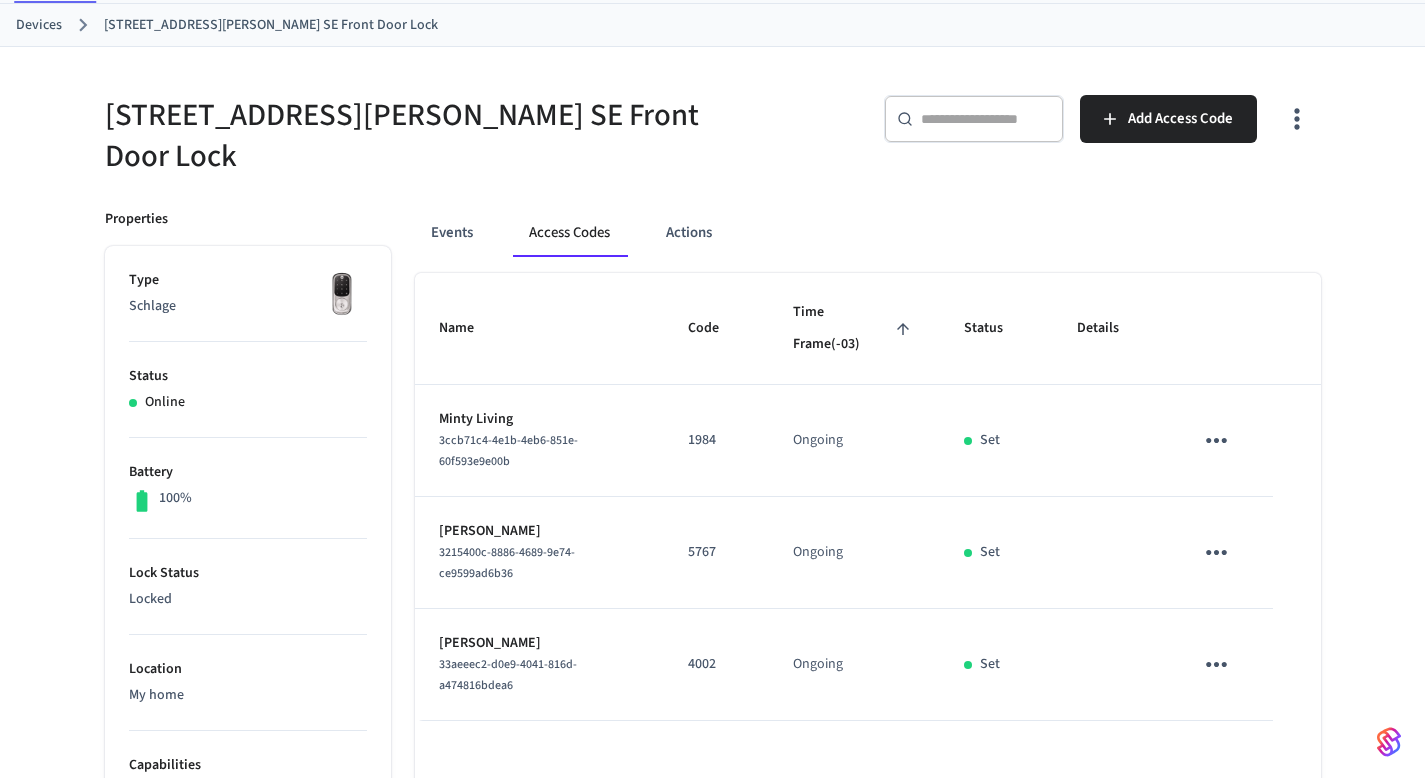 scroll, scrollTop: 98, scrollLeft: 0, axis: vertical 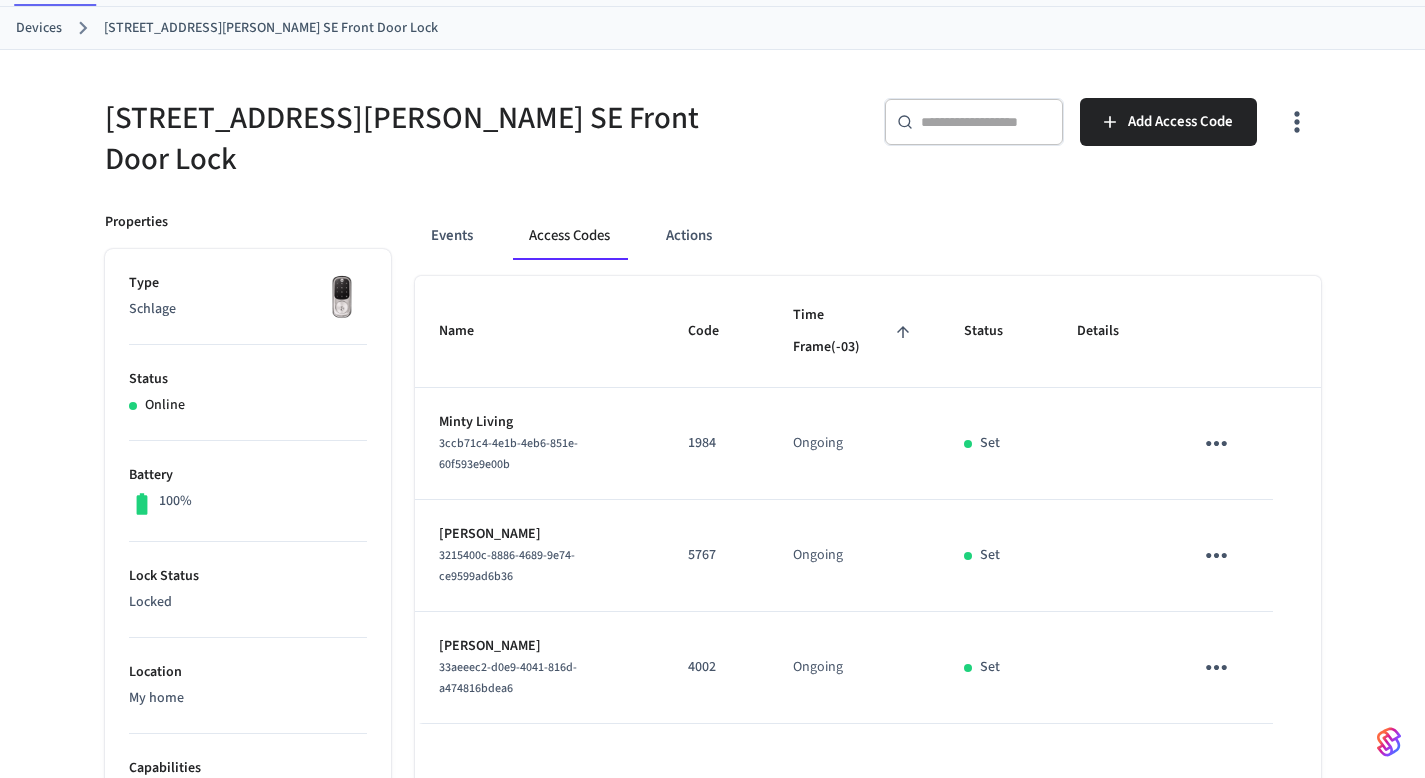click on "Devices" at bounding box center (39, 28) 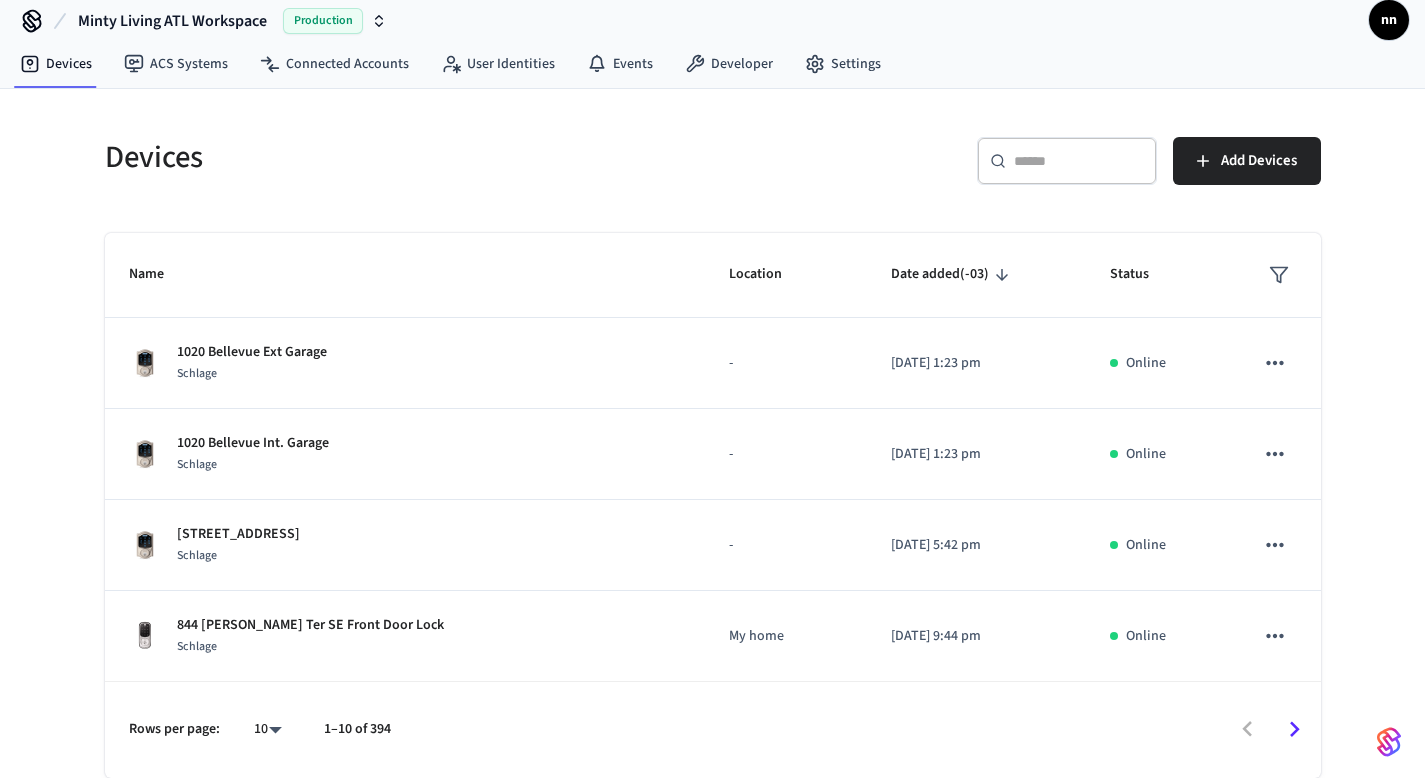 scroll, scrollTop: 0, scrollLeft: 0, axis: both 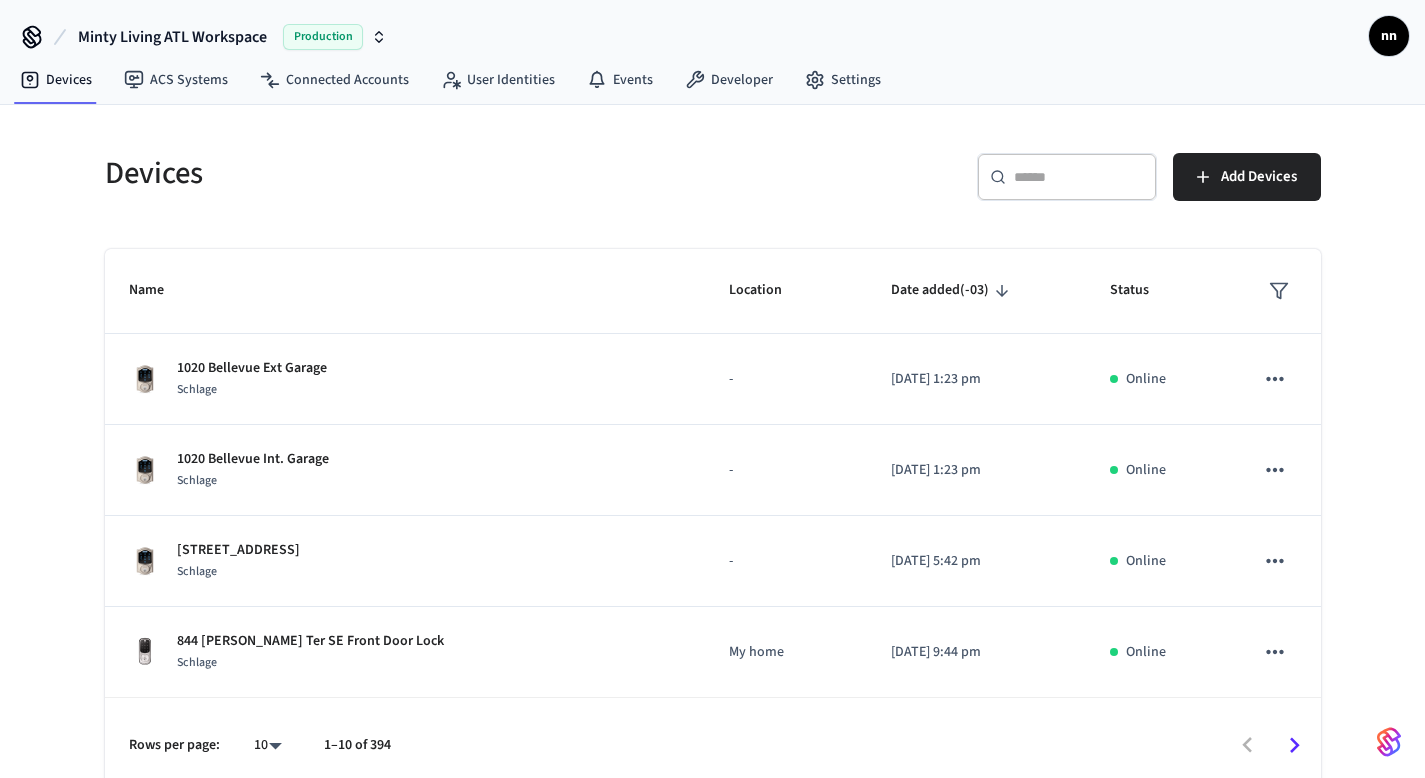 click at bounding box center [1079, 177] 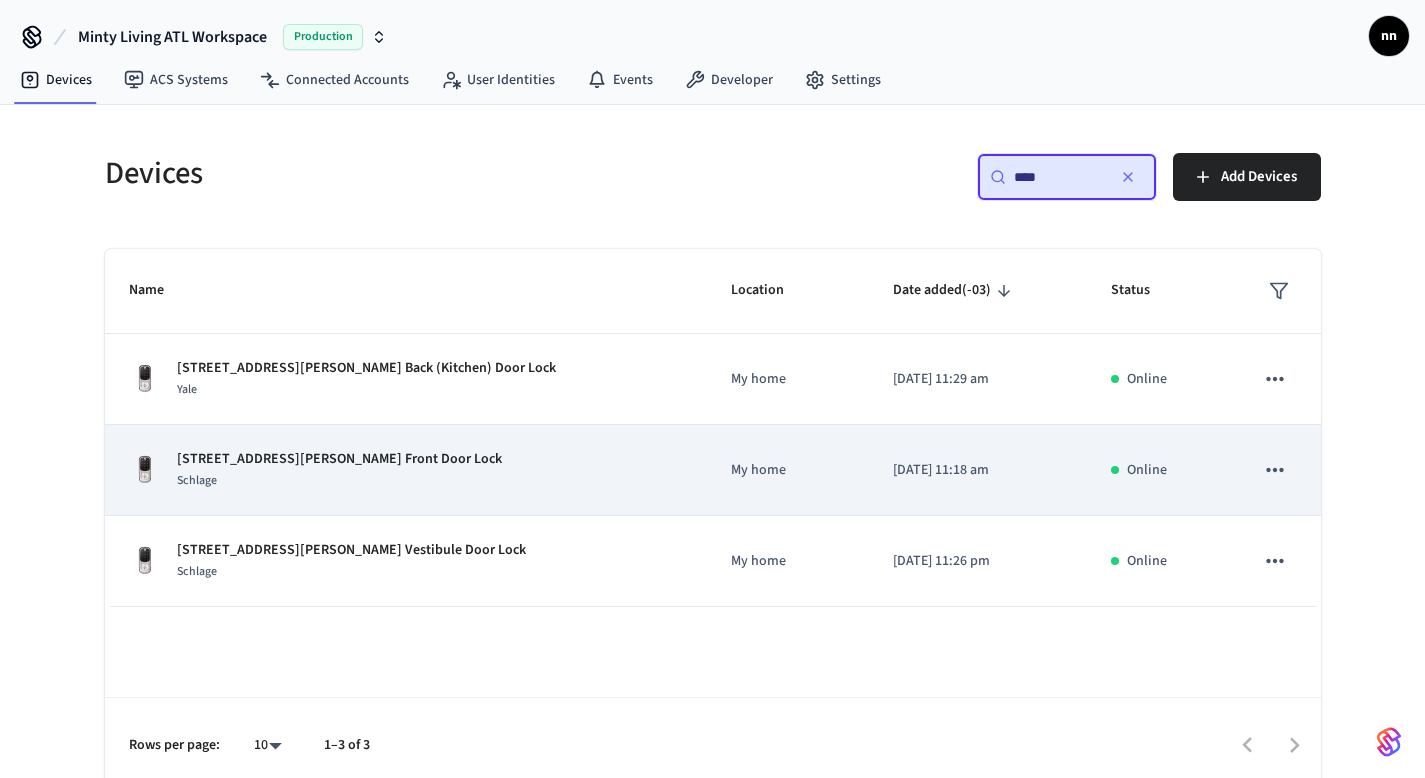 type on "***" 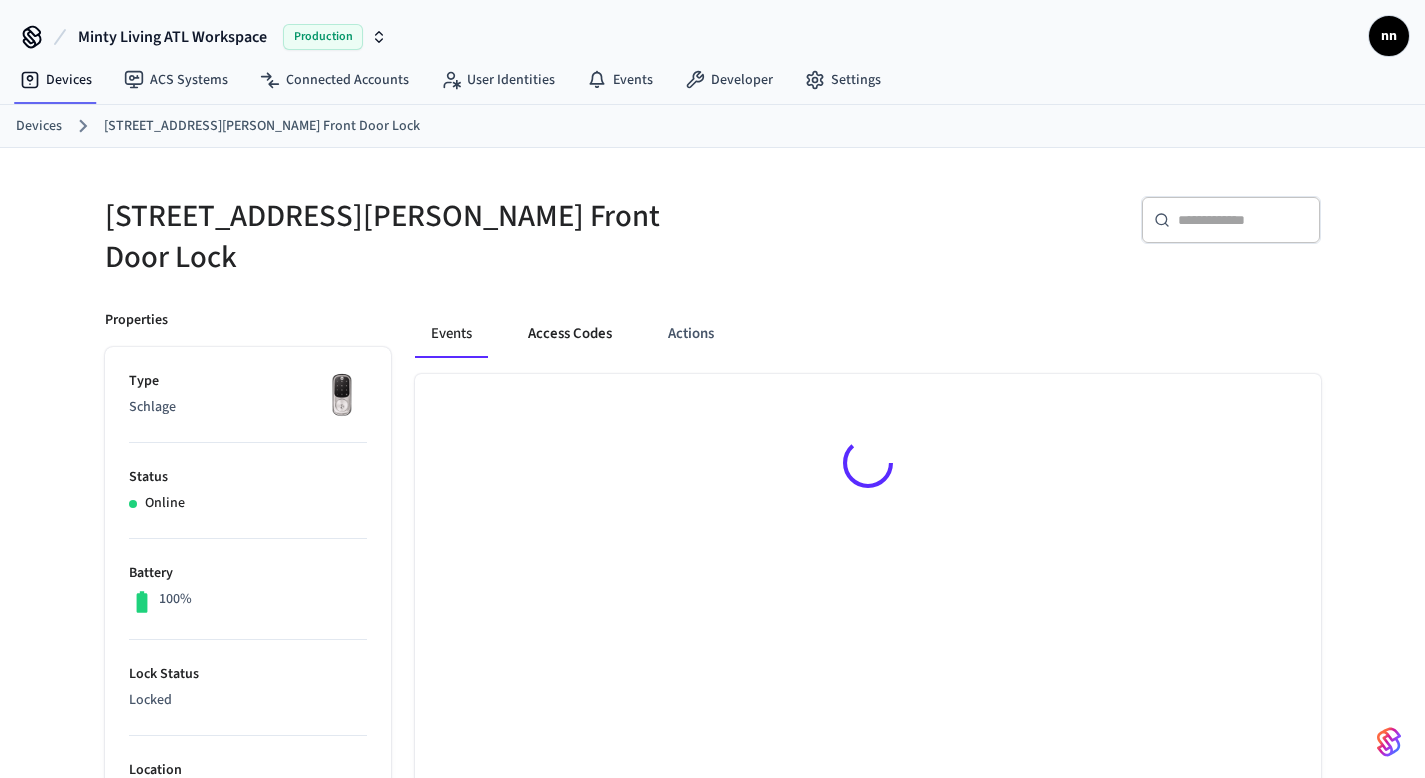 click on "Access Codes" at bounding box center (570, 334) 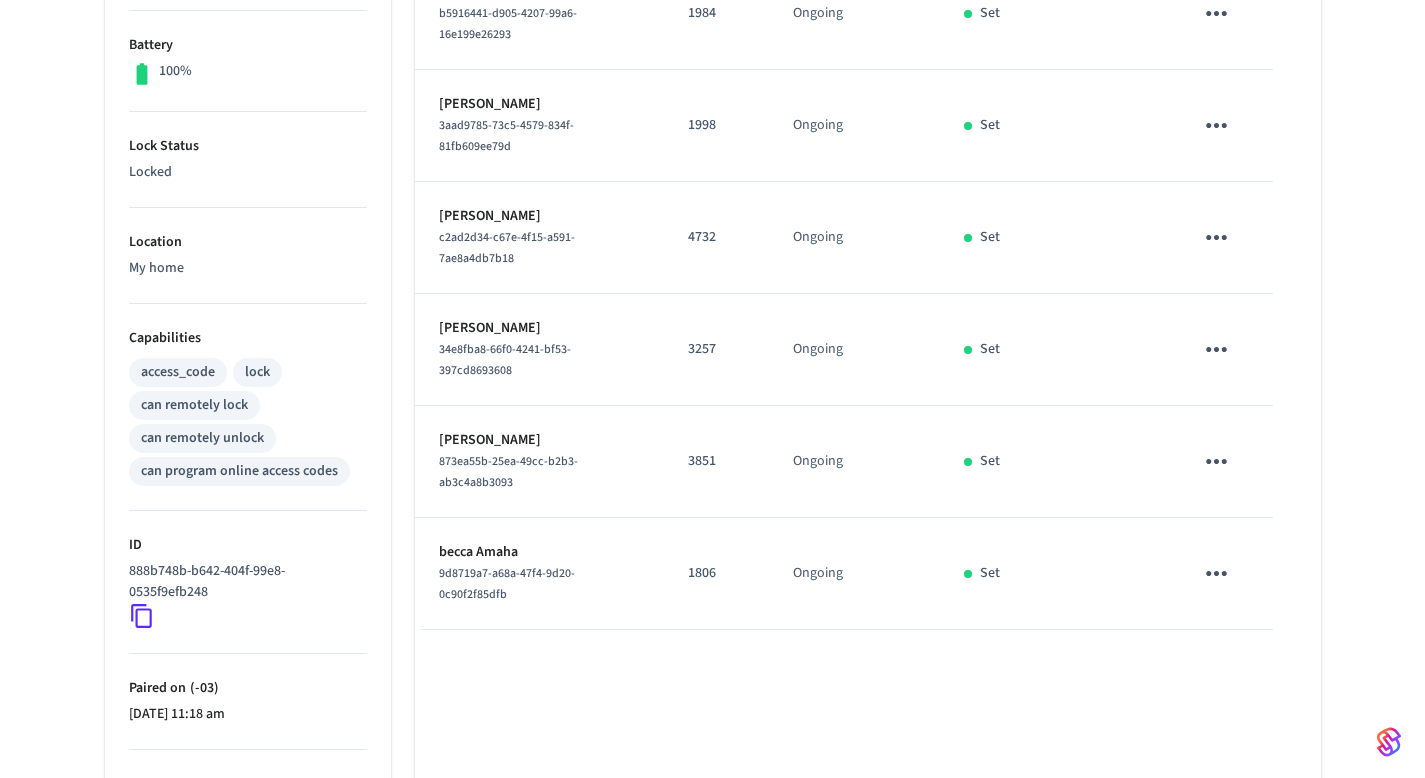 scroll, scrollTop: 575, scrollLeft: 0, axis: vertical 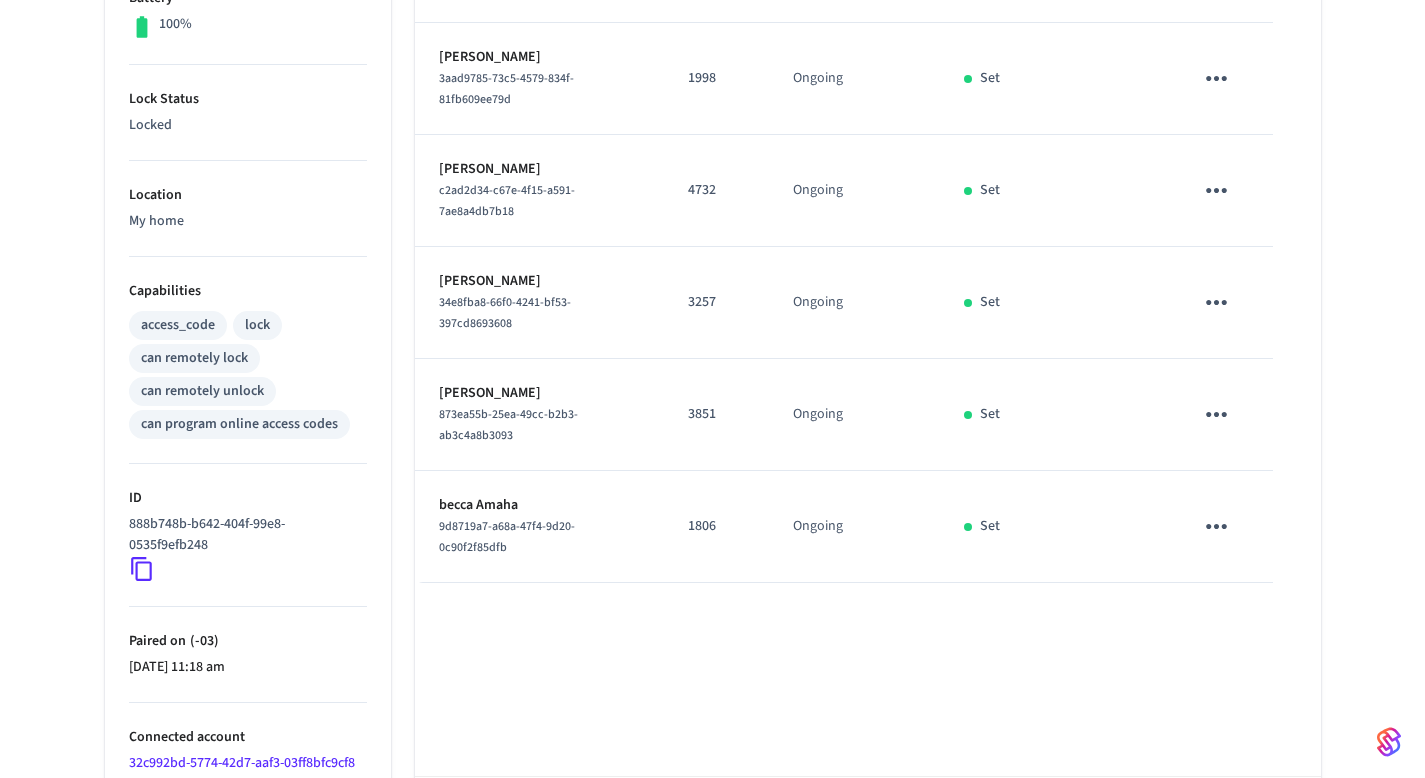 click 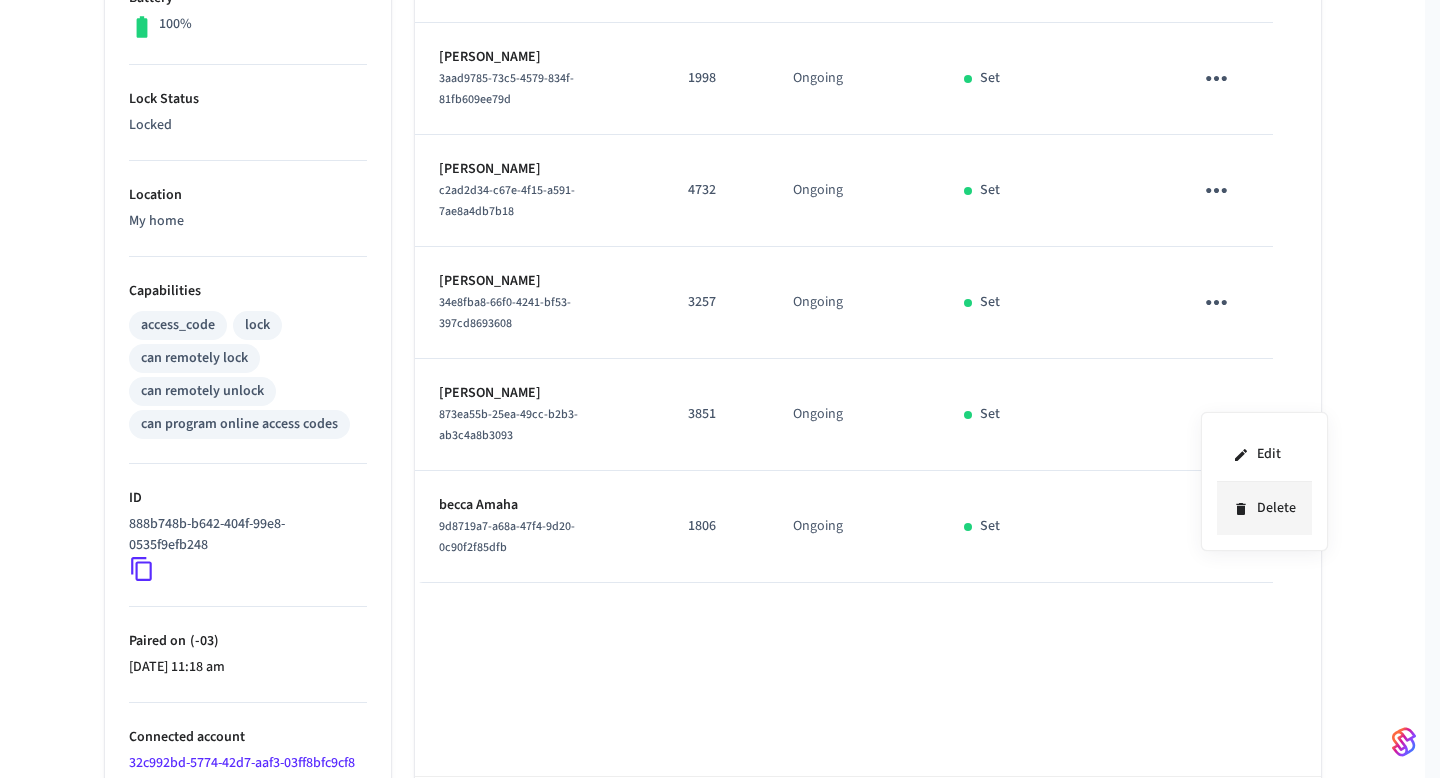click on "Delete" at bounding box center (1264, 508) 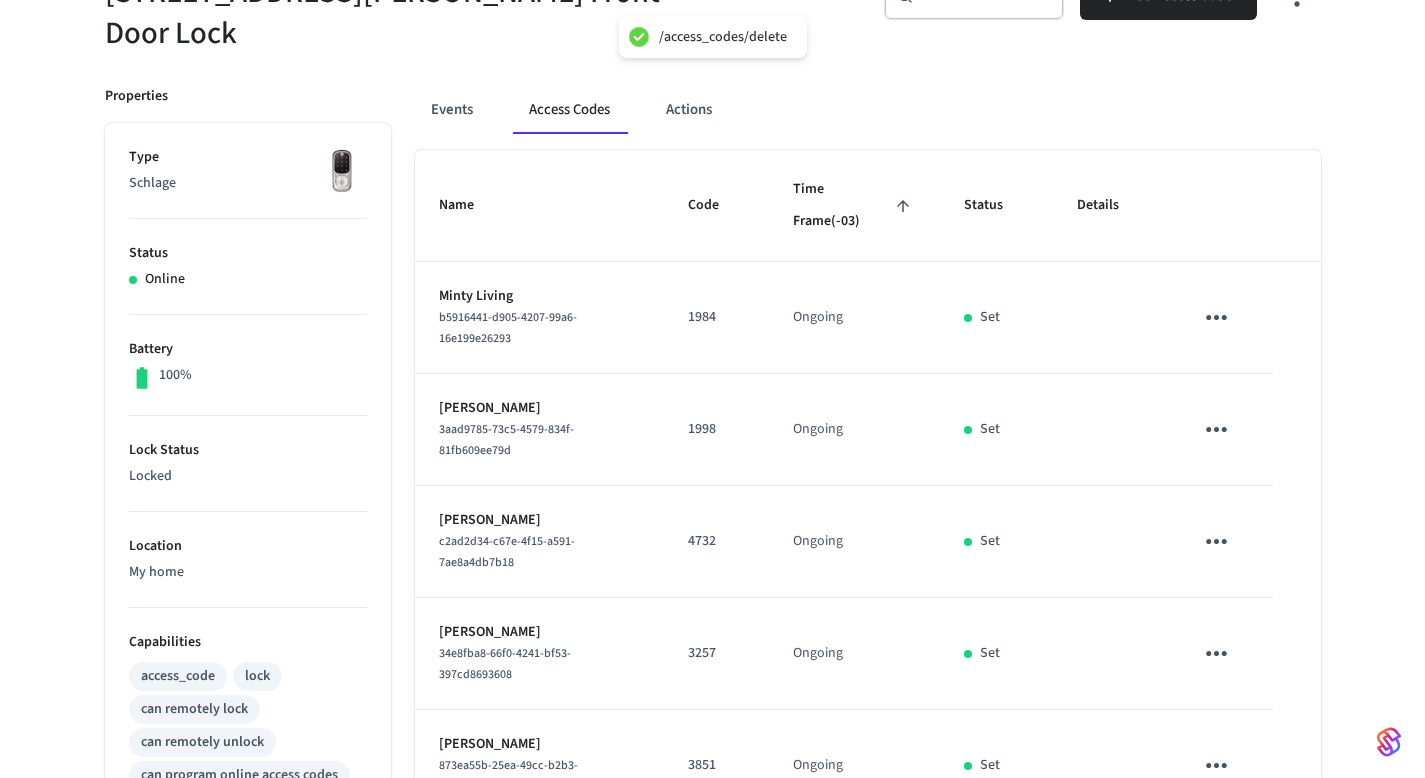 scroll, scrollTop: 0, scrollLeft: 0, axis: both 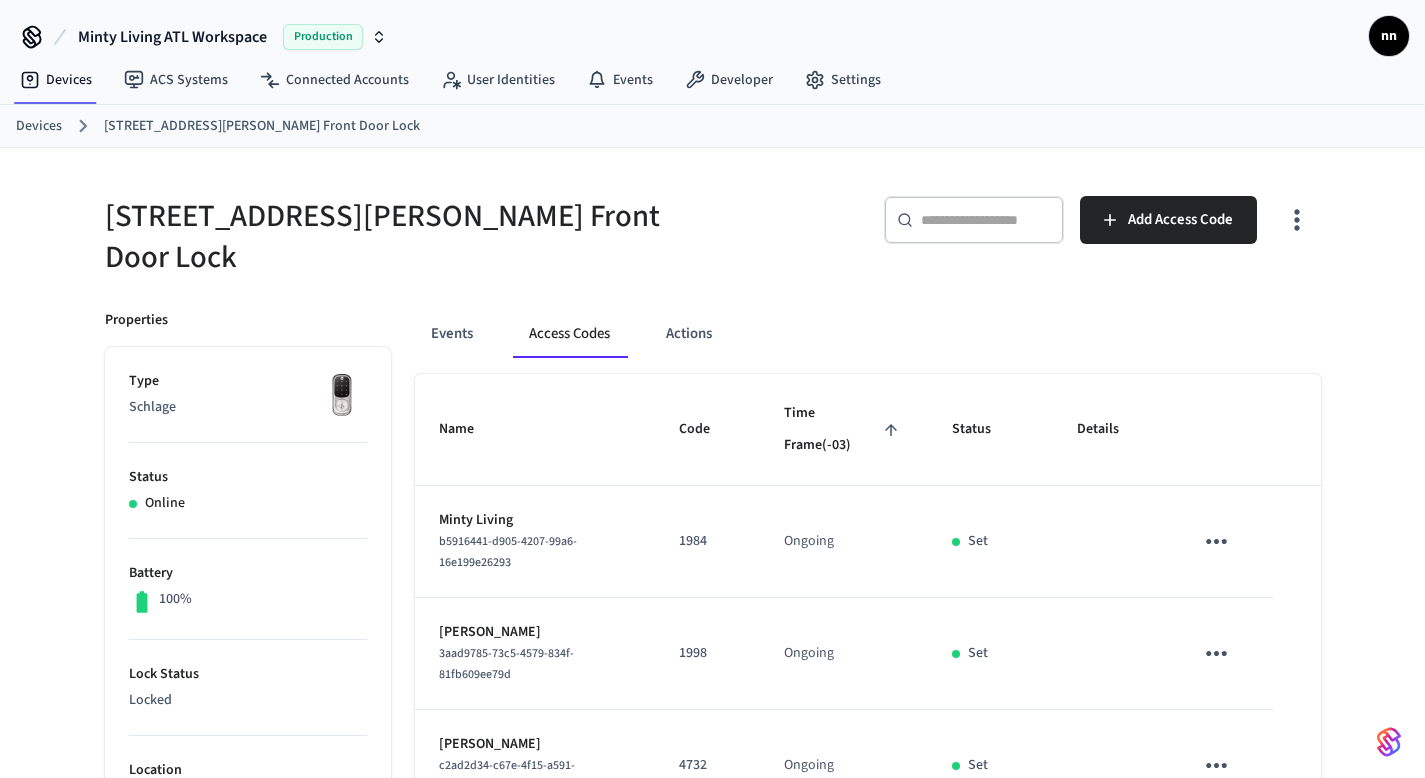 click on "Devices" at bounding box center (39, 126) 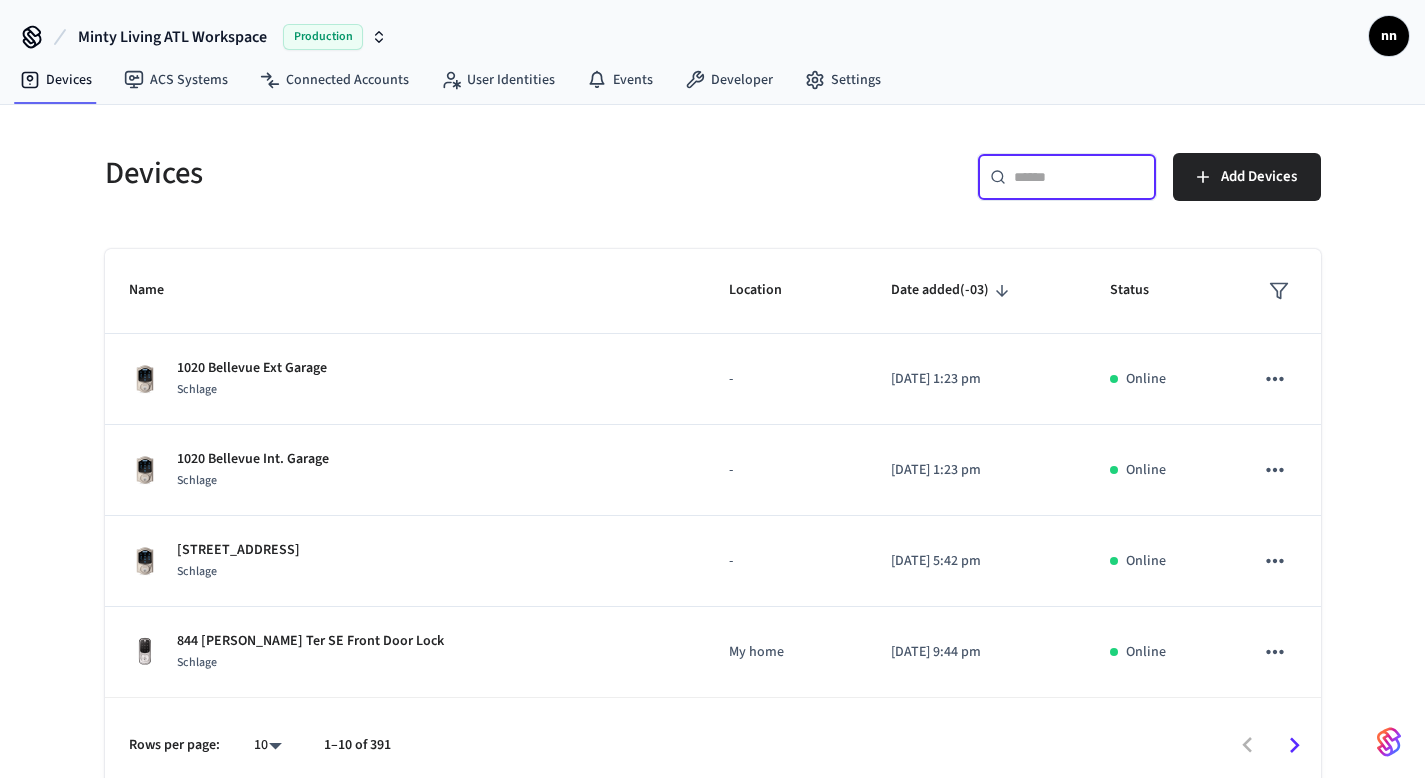 click at bounding box center [1079, 177] 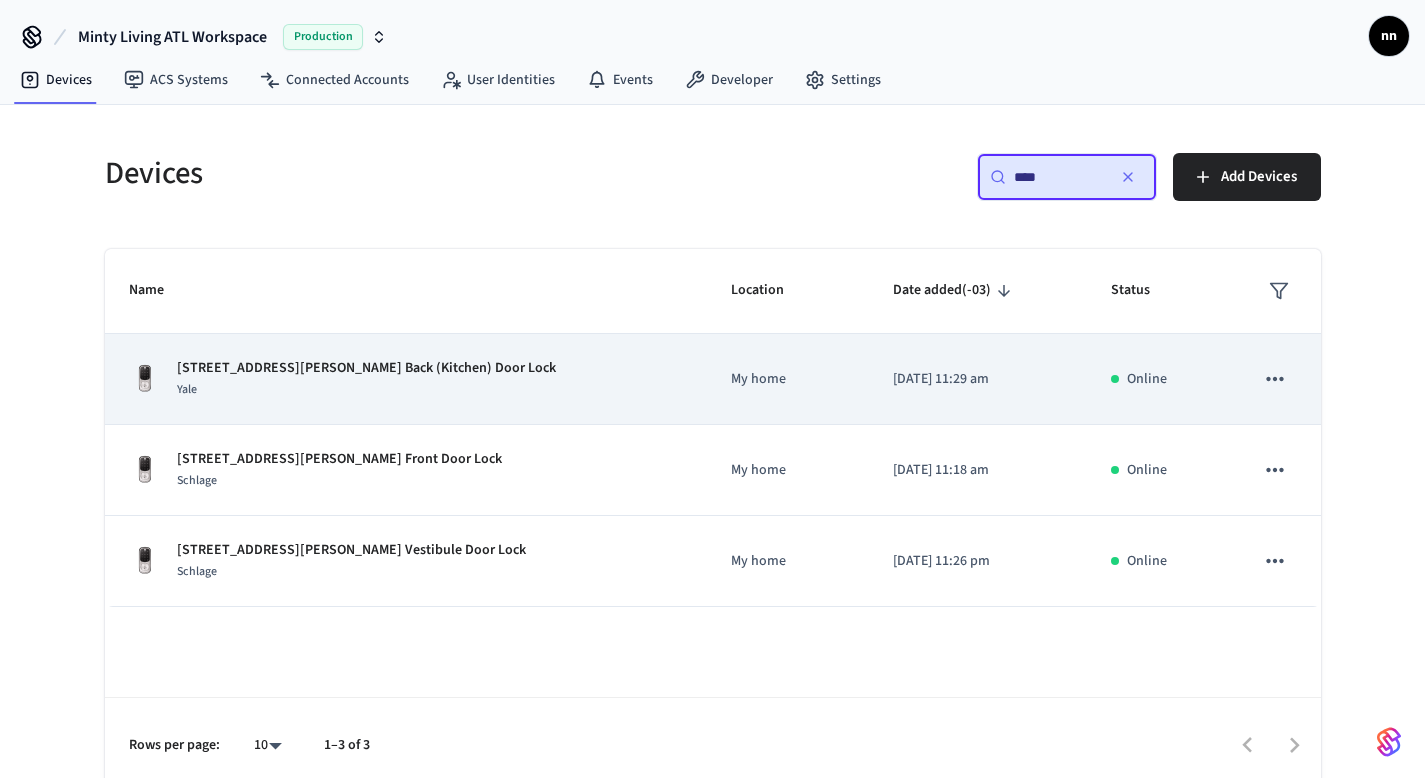 type on "***" 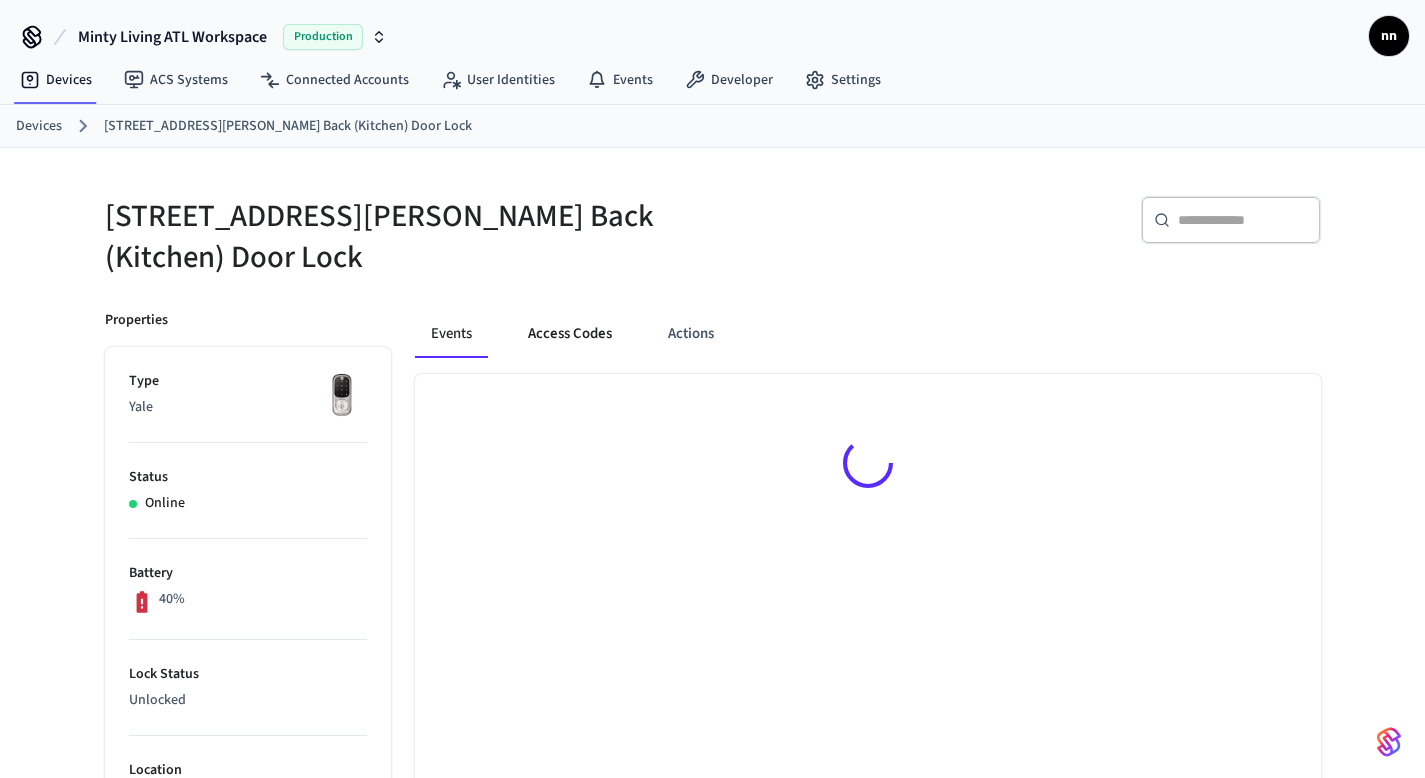 click on "Access Codes" at bounding box center (570, 334) 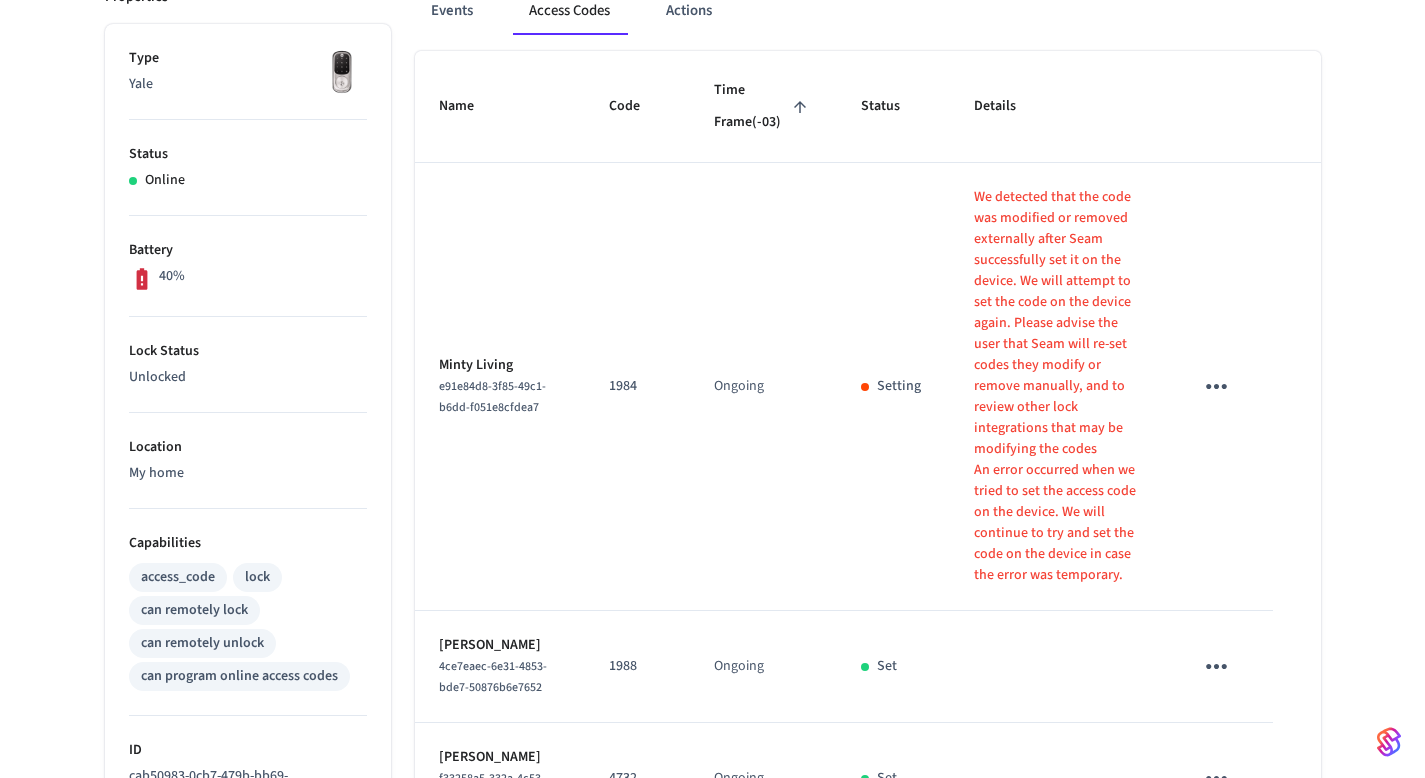 scroll, scrollTop: 805, scrollLeft: 0, axis: vertical 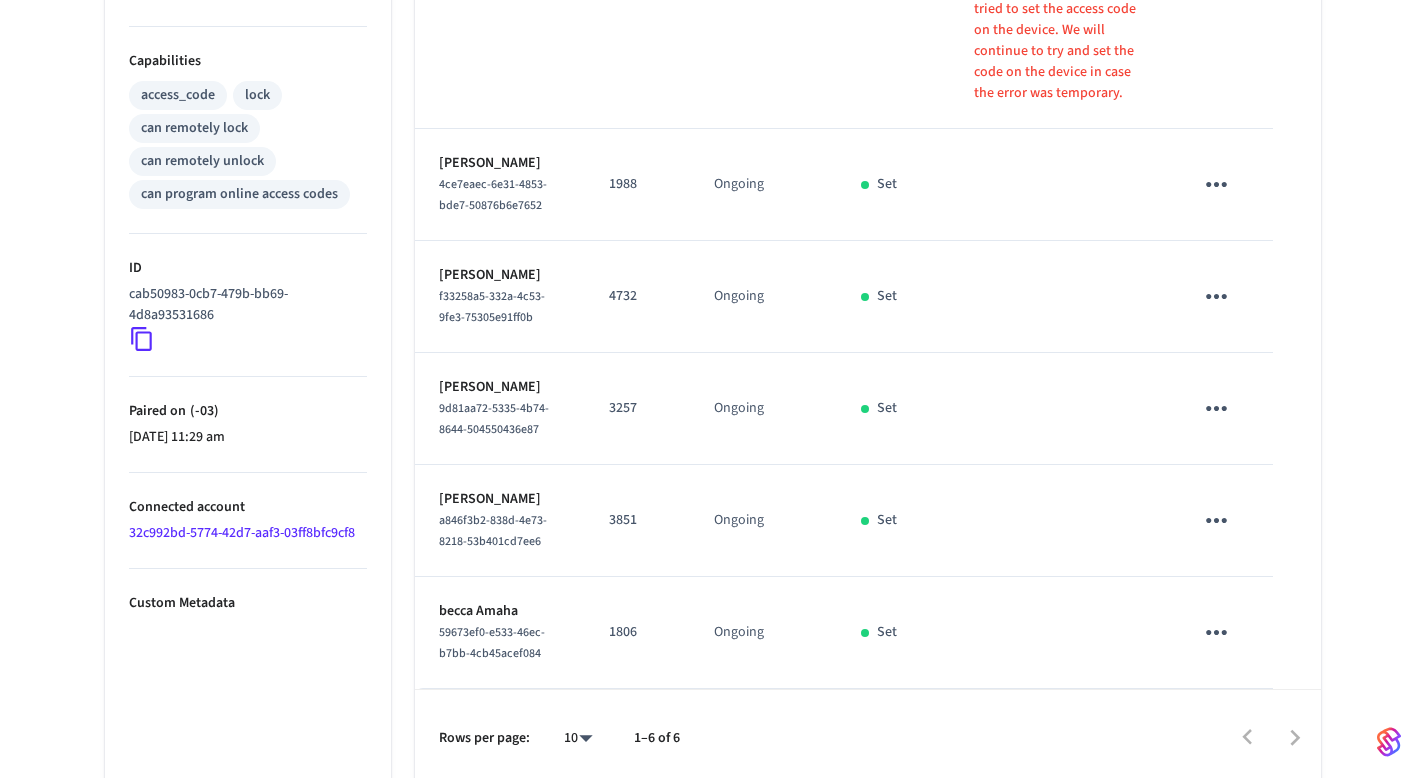 click 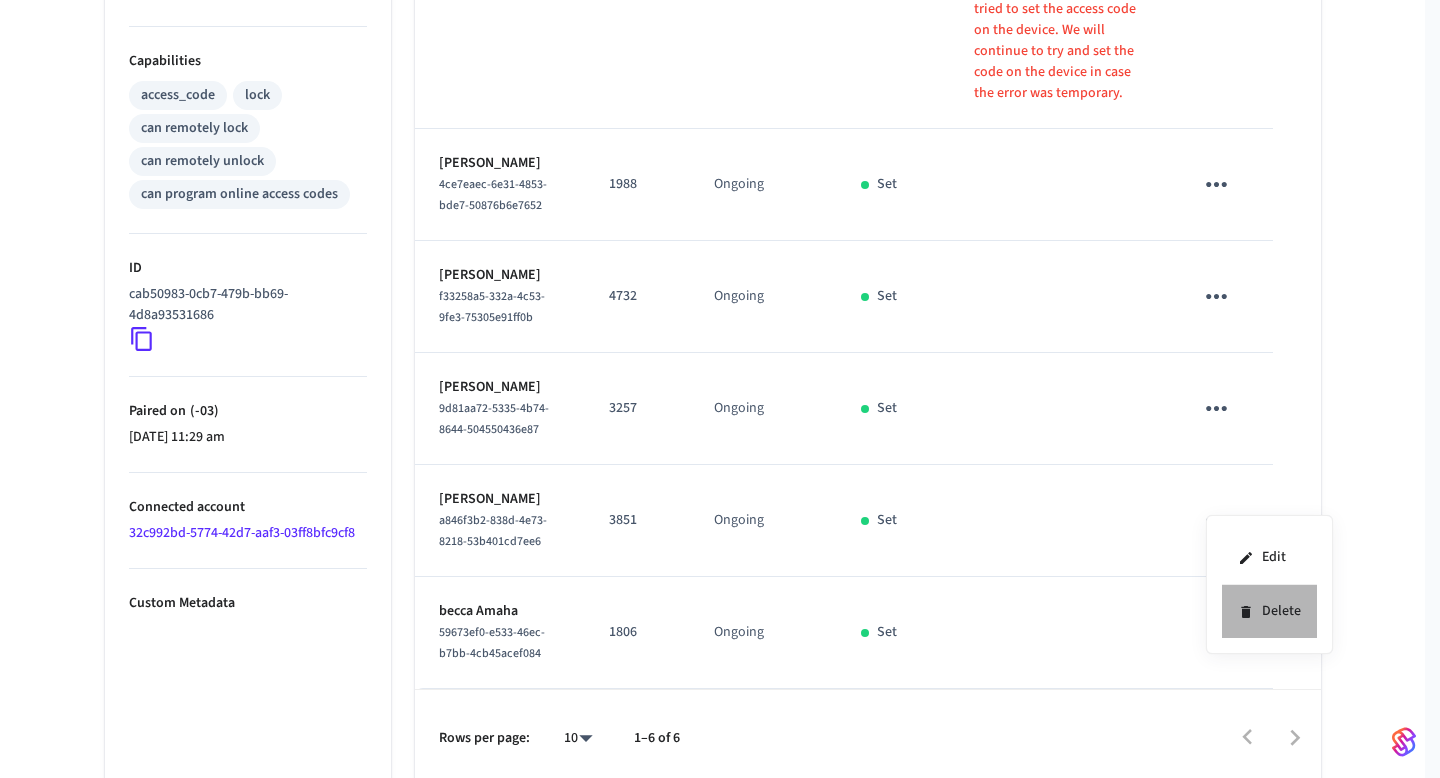 click on "Delete" at bounding box center [1269, 611] 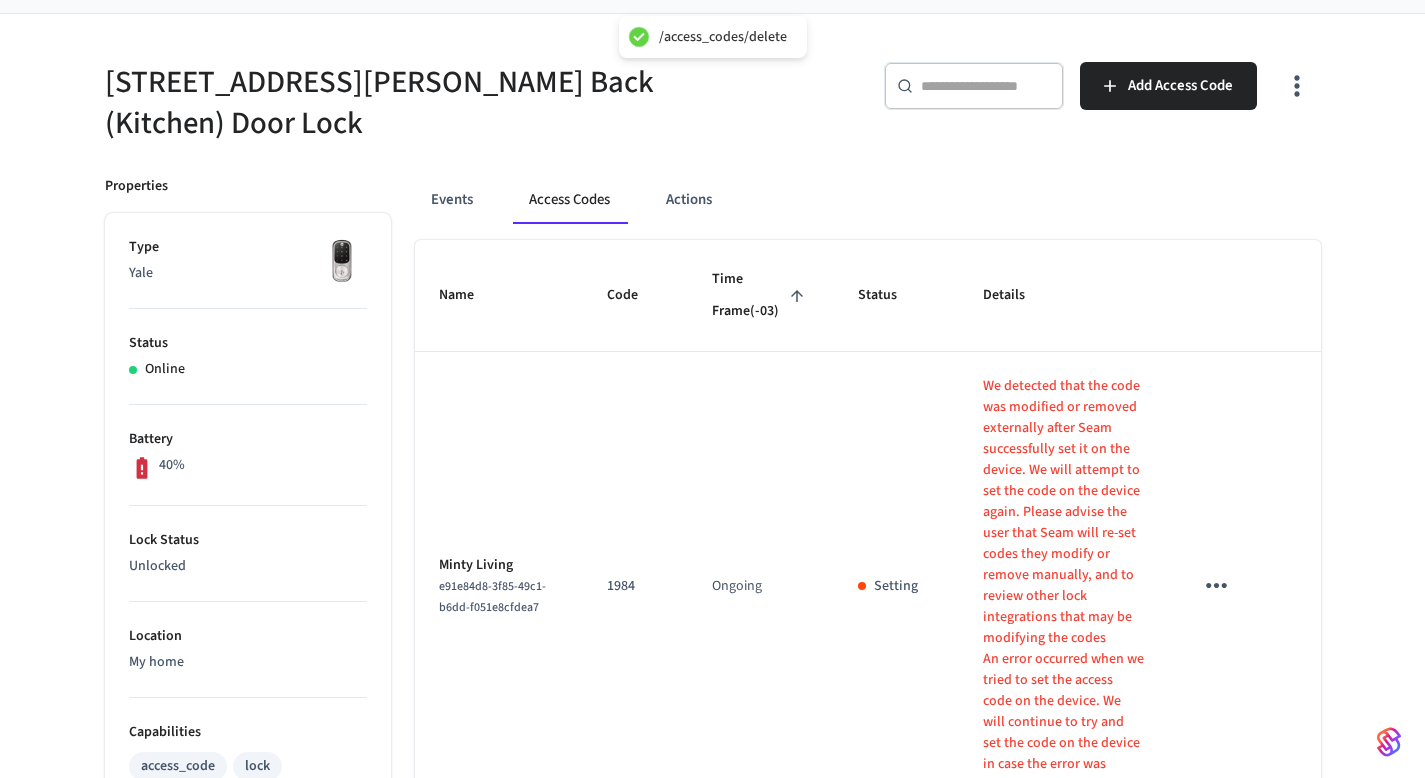 scroll, scrollTop: 0, scrollLeft: 0, axis: both 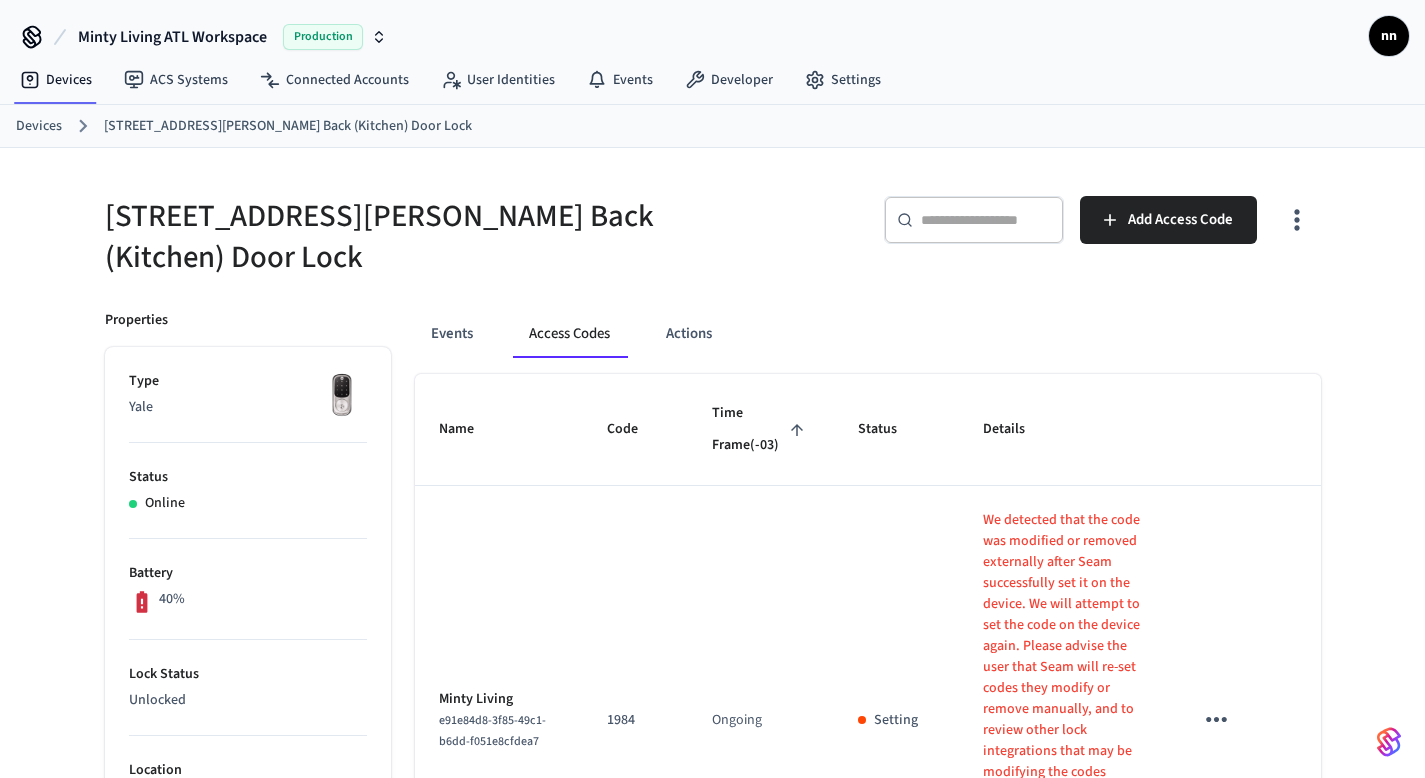 click on "Devices" at bounding box center [39, 126] 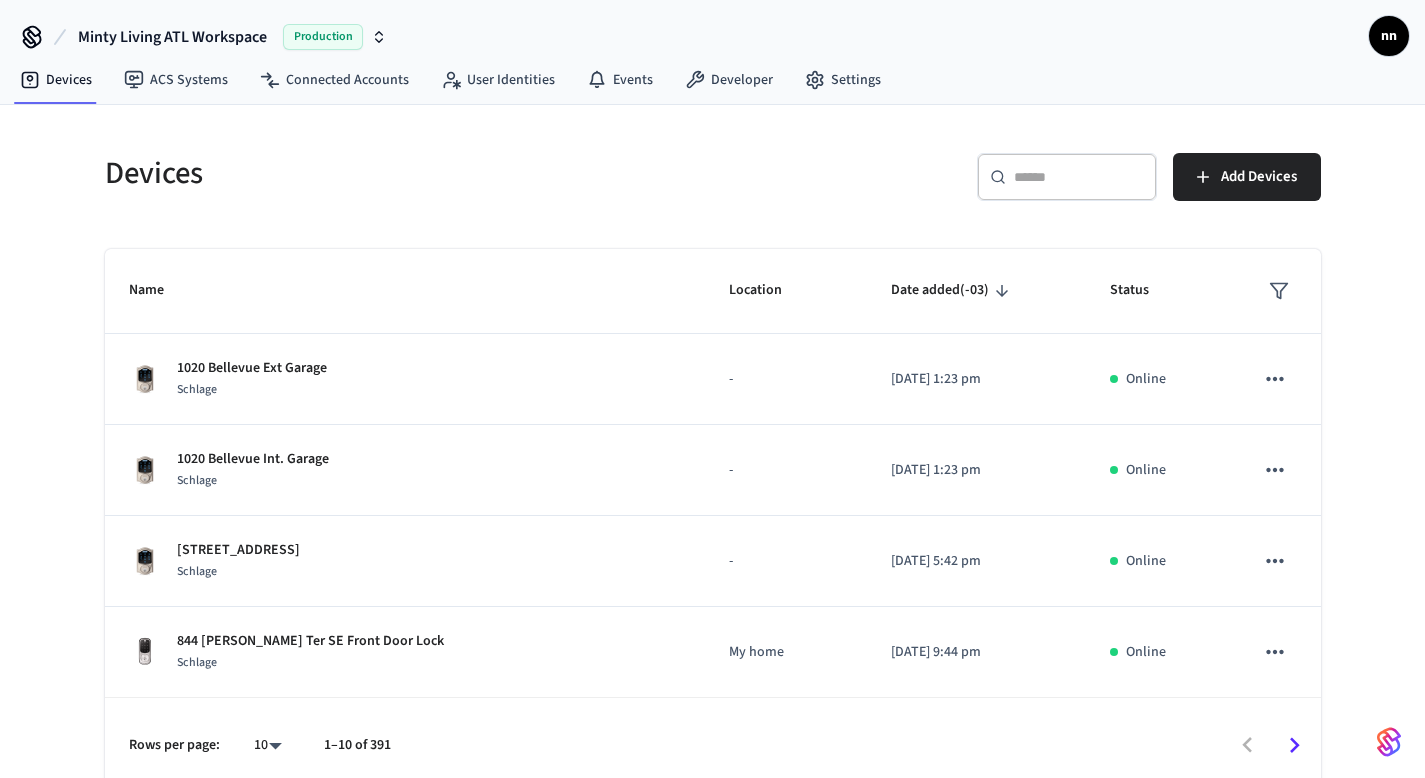 click at bounding box center (1079, 177) 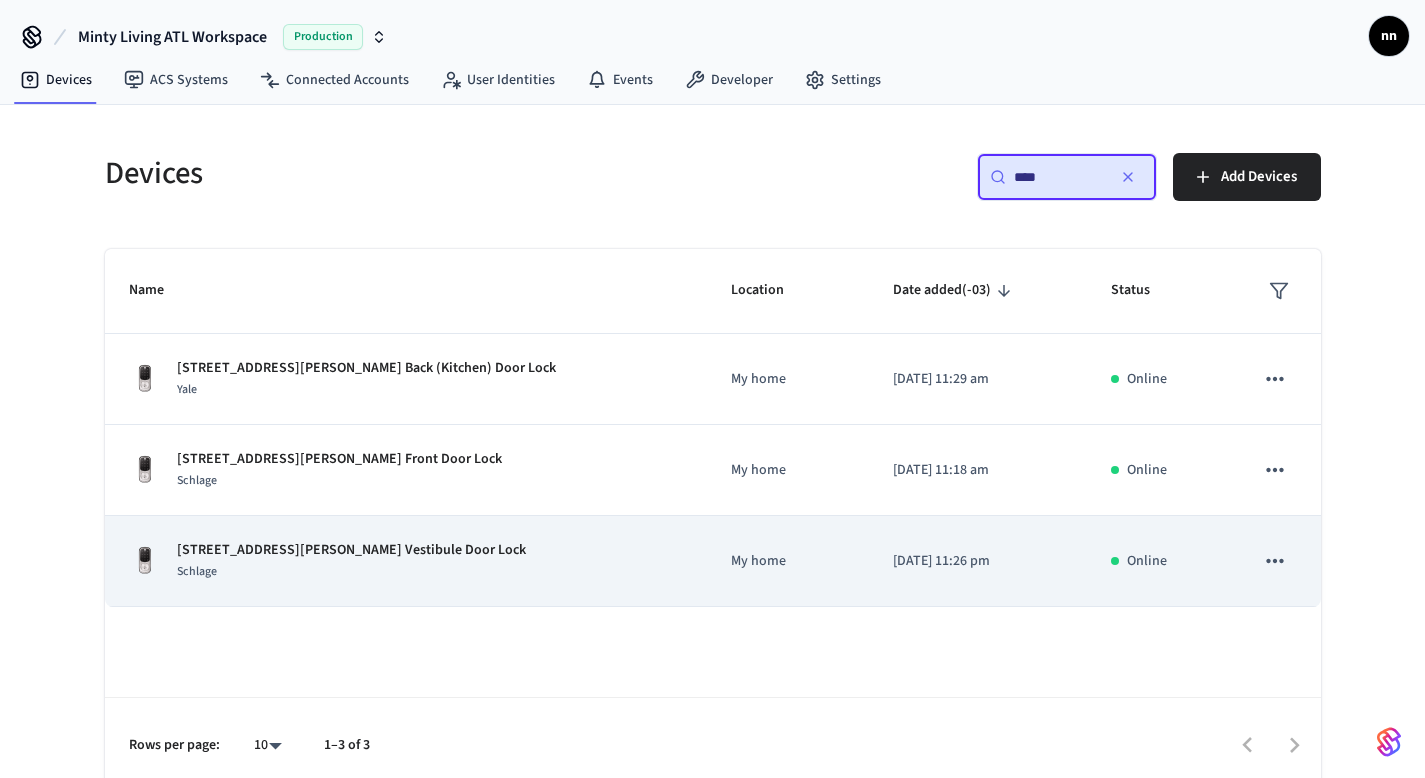 type on "***" 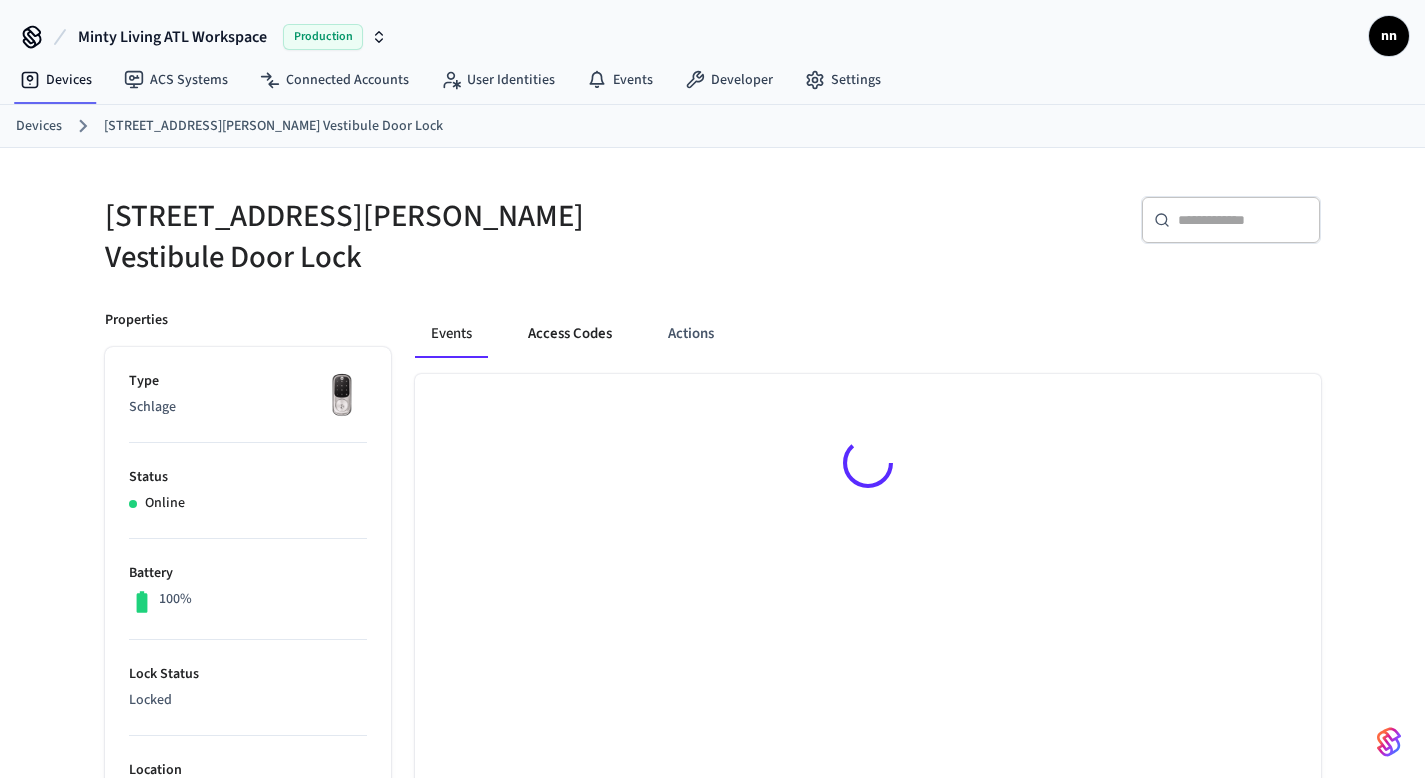 click on "Access Codes" at bounding box center [570, 334] 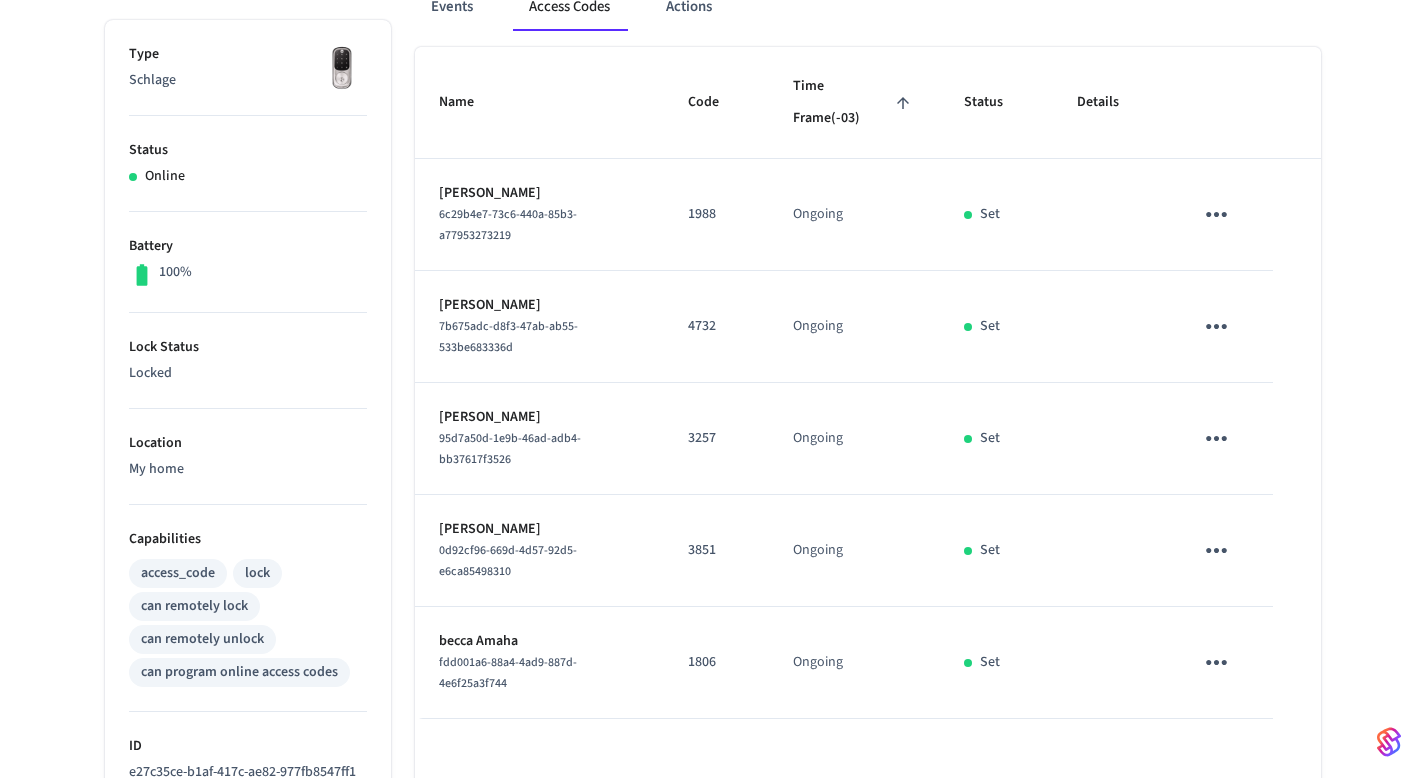 scroll, scrollTop: 651, scrollLeft: 0, axis: vertical 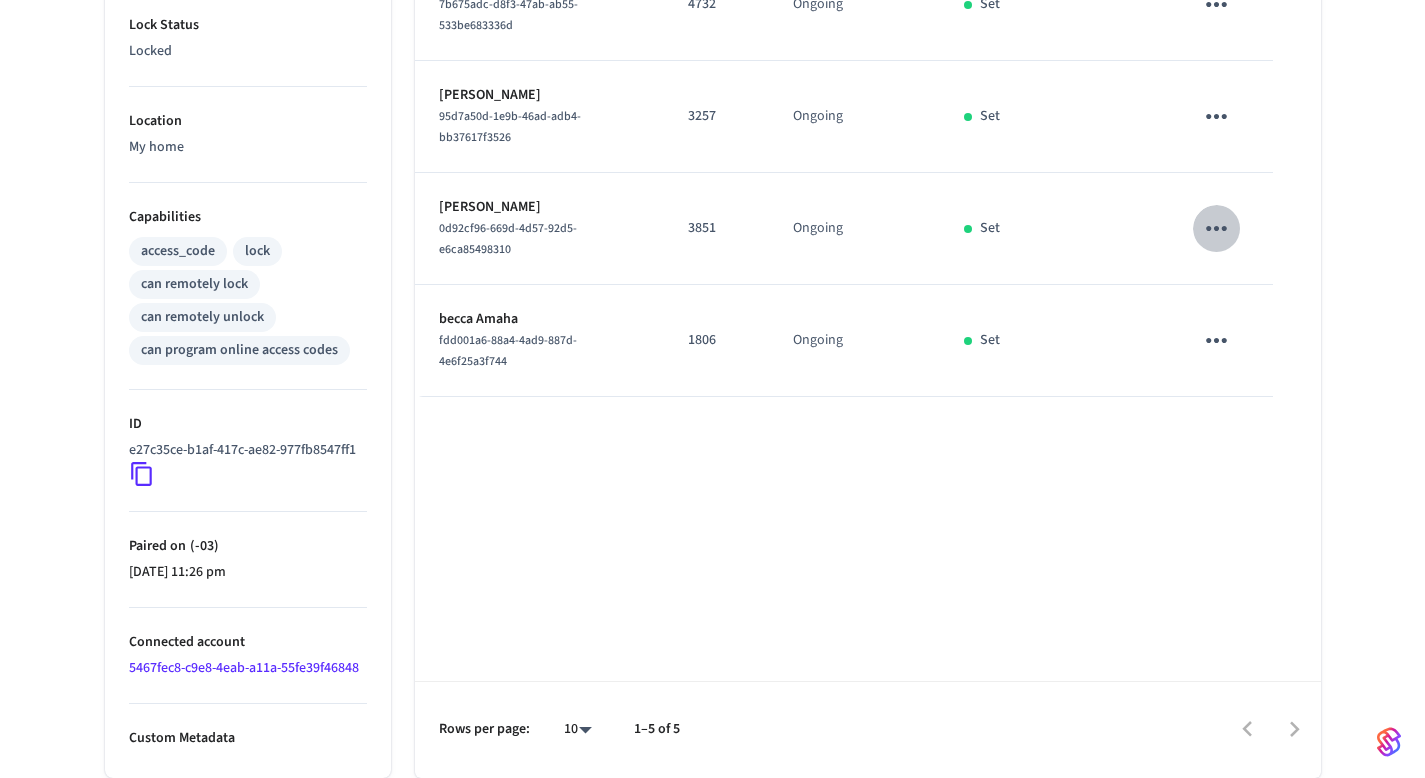 click 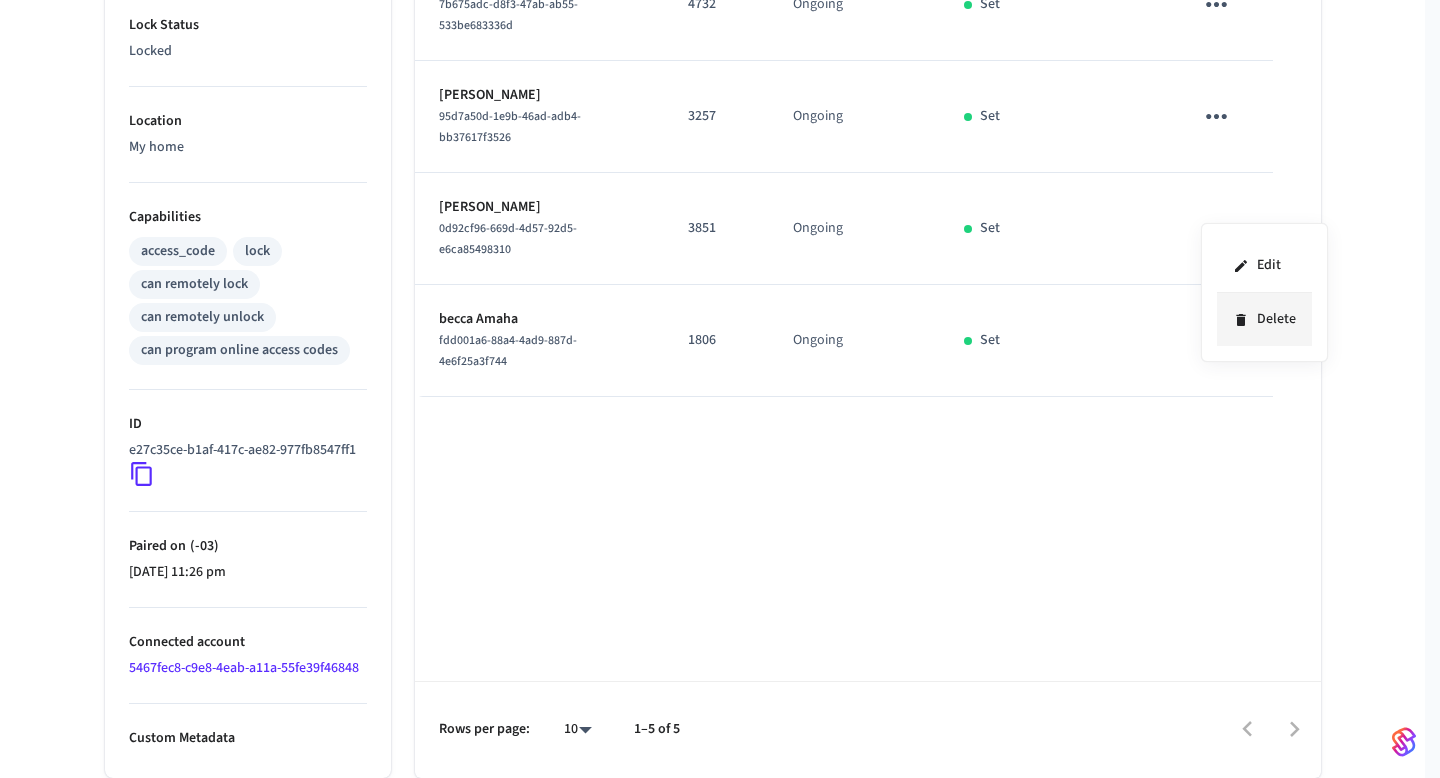 click on "Delete" at bounding box center [1264, 319] 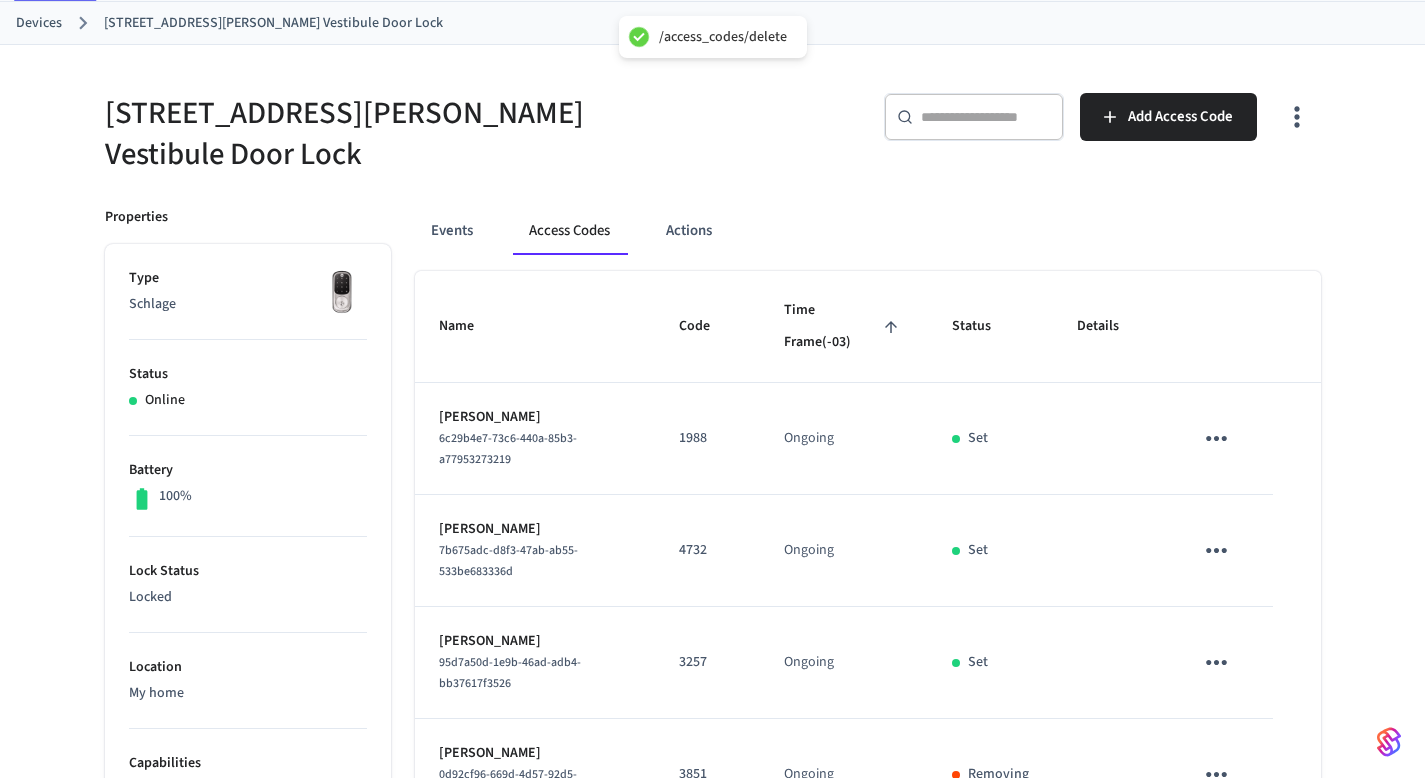 scroll, scrollTop: 0, scrollLeft: 0, axis: both 